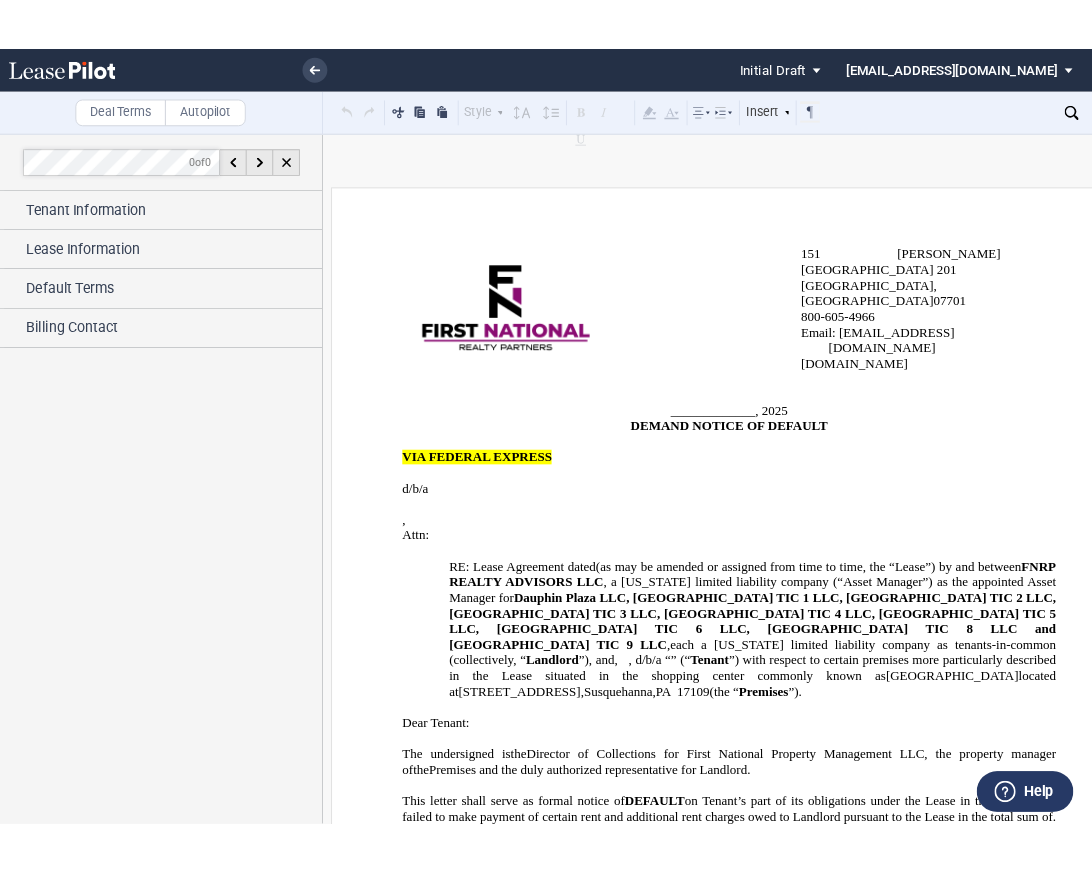 scroll, scrollTop: 0, scrollLeft: 0, axis: both 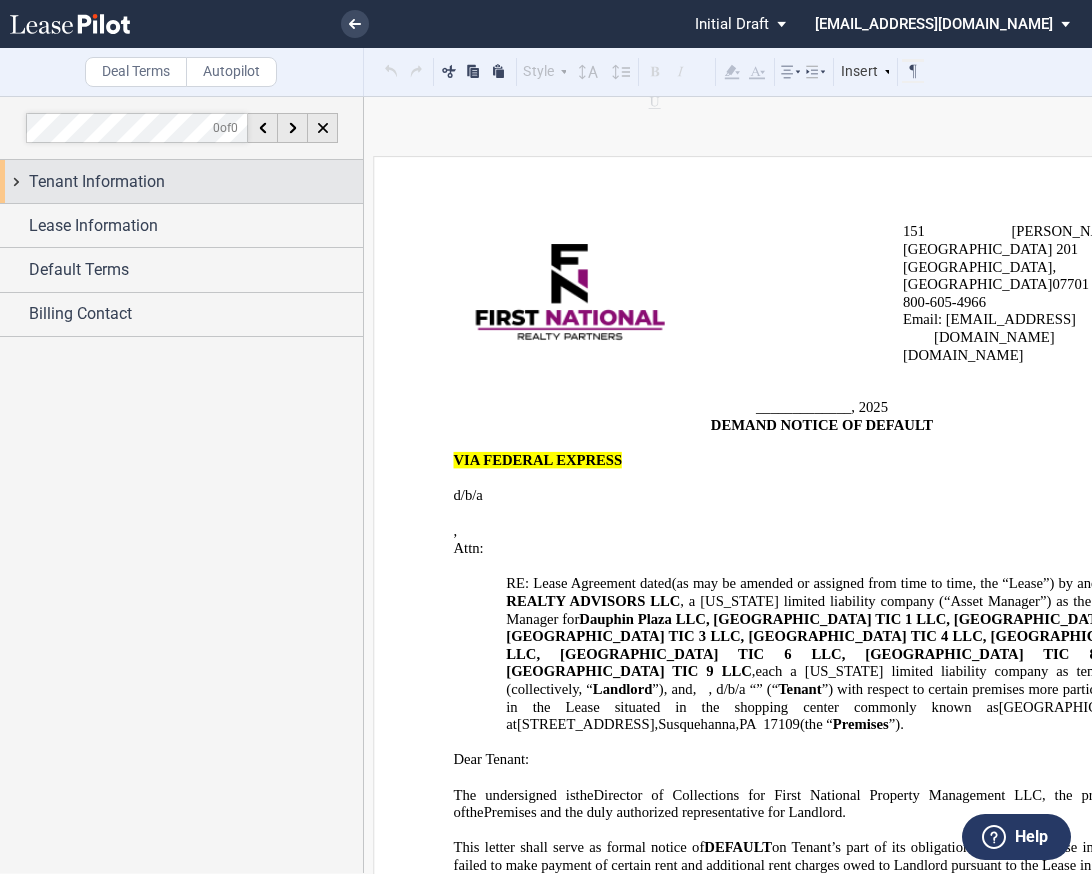 click on "Tenant Information" at bounding box center [97, 182] 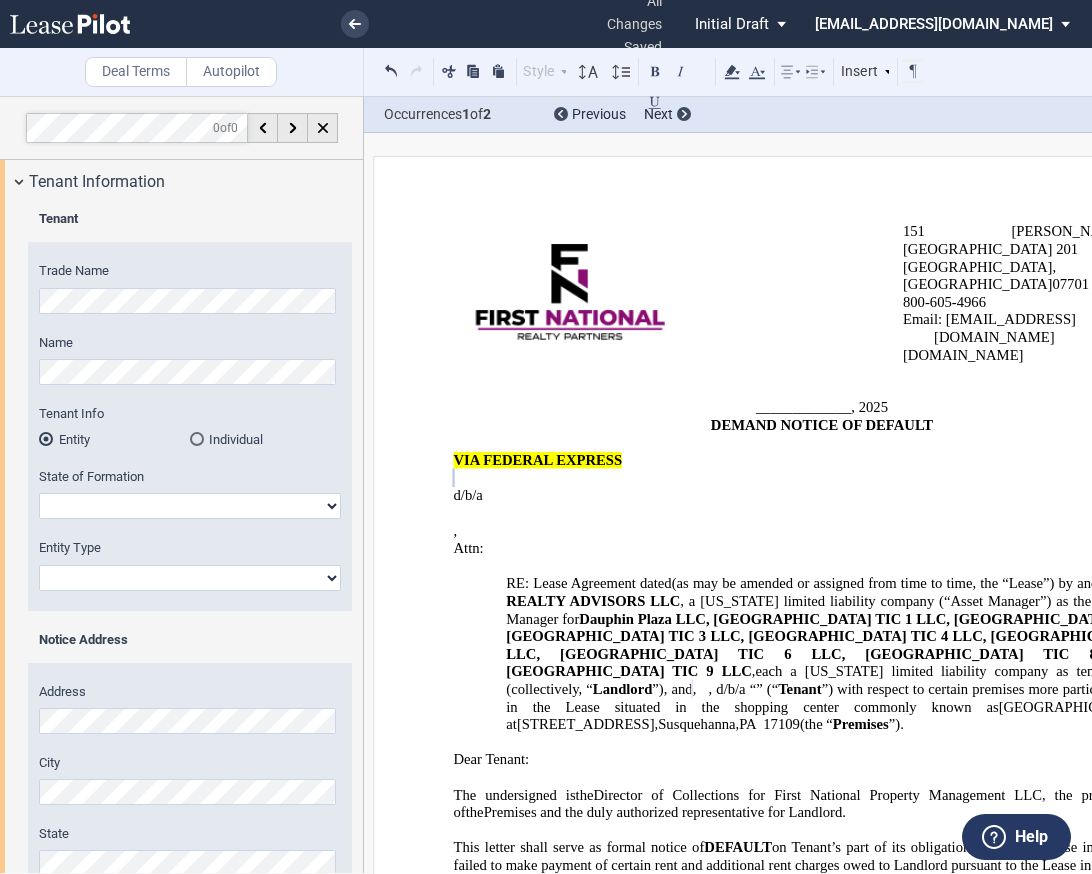 click on "Name" 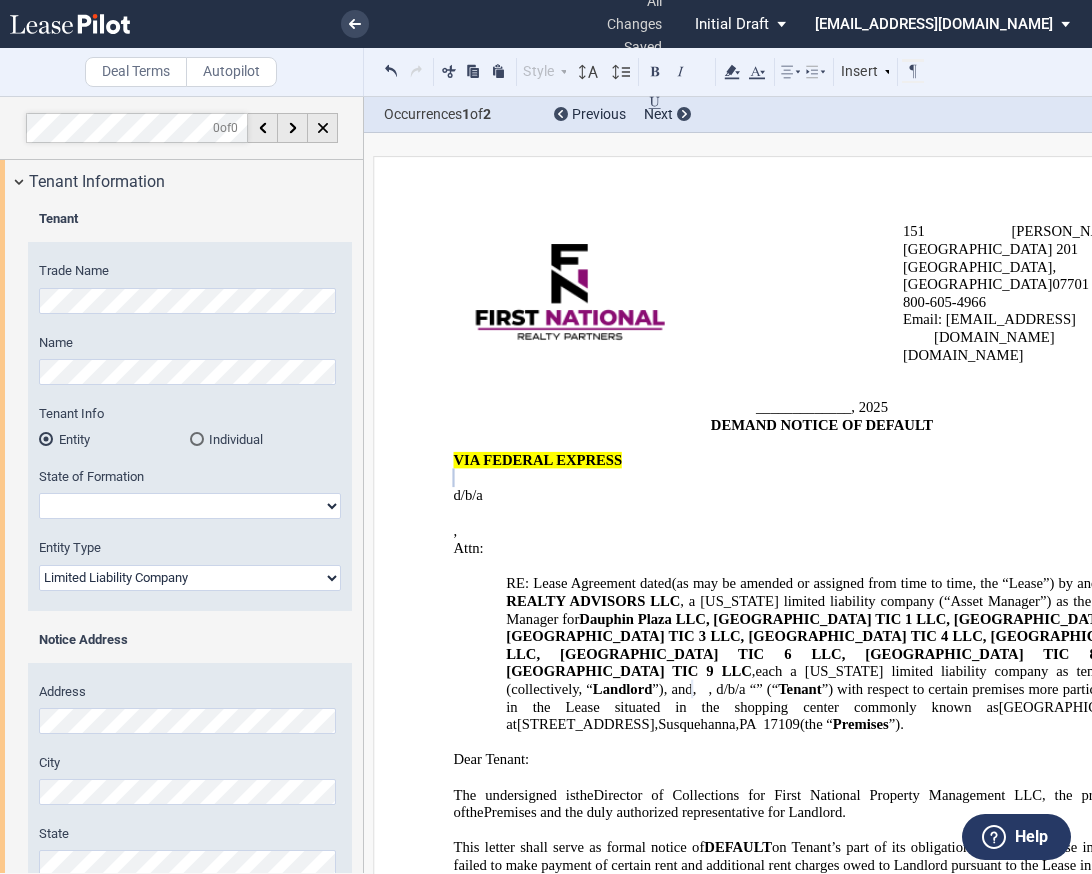 click on "Corporation Limited Liability Company General Partnership Limited Partnership Other" at bounding box center (190, 578) 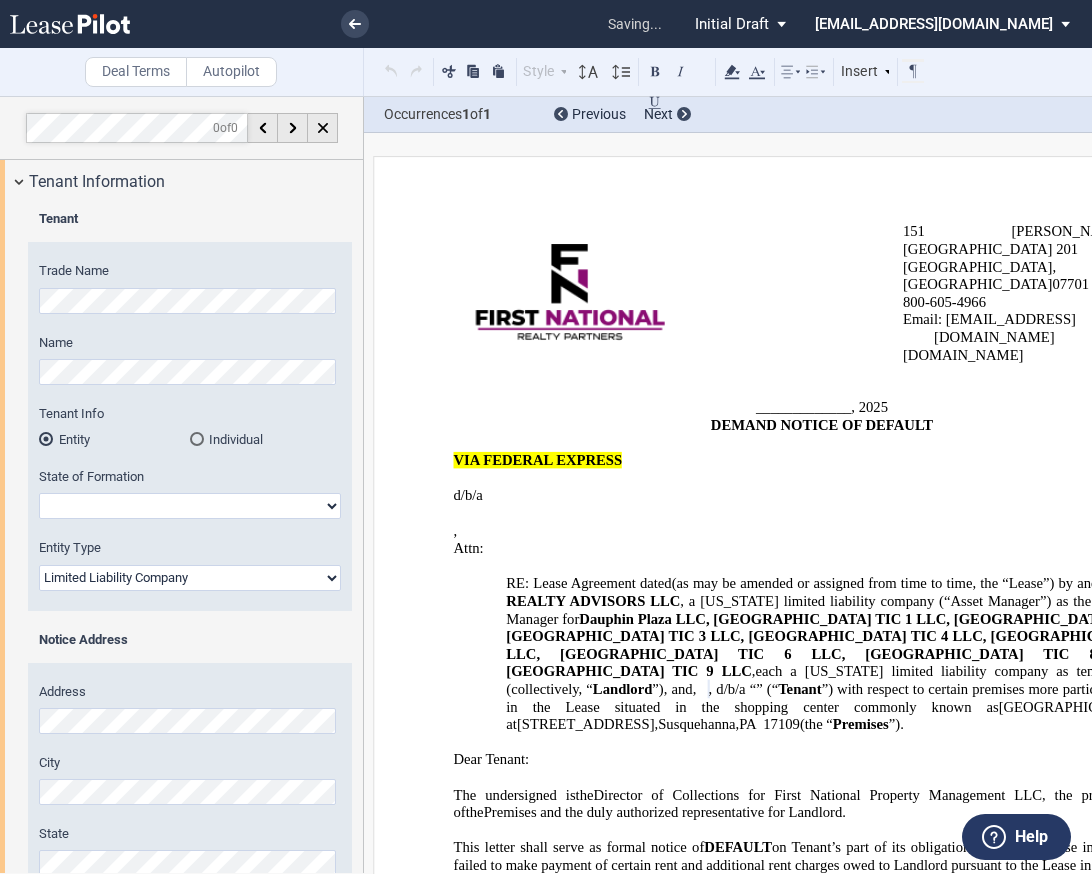 click on "Alabama Alaska Arizona Arkansas California Colorado Connecticut Delaware District of Columbia Florida Georgia Hawaii Idaho Illinois Indiana Iowa Kansas Kentucky Louisiana Maine Maryland Massachusetts Michigan Minnesota Mississippi Missouri Montana Nebraska Nevada New Hampshire New Jersey New Mexico New York North Carolina North Dakota Ohio Oklahoma Oregon Pennsylvania Rhode Island South Carolina South Dakota Tennessee Texas Utah Vermont Virginia Washington West Virginia Wisconsin Wyoming" at bounding box center [190, 506] 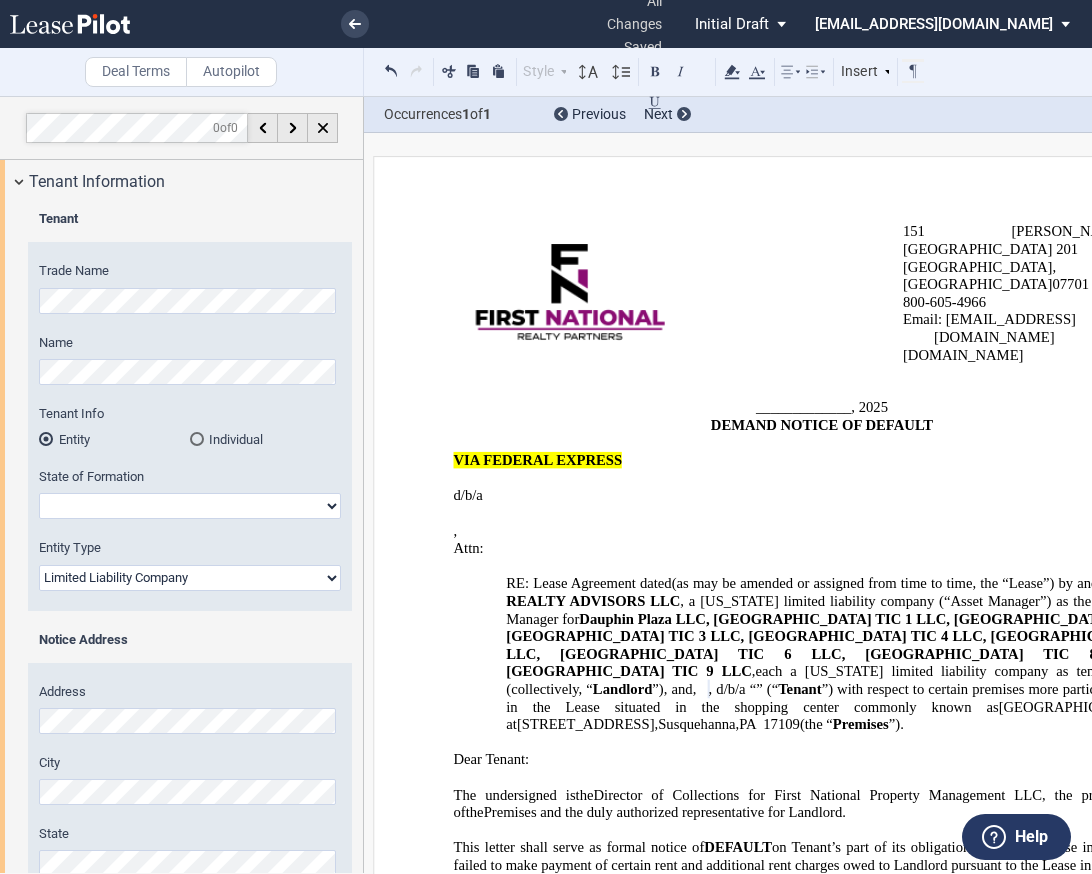 click on "Alabama Alaska Arizona Arkansas California Colorado Connecticut Delaware District of Columbia Florida Georgia Hawaii Idaho Illinois Indiana Iowa Kansas Kentucky Louisiana Maine Maryland Massachusetts Michigan Minnesota Mississippi Missouri Montana Nebraska Nevada New Hampshire New Jersey New Mexico New York North Carolina North Dakota Ohio Oklahoma Oregon Pennsylvania Rhode Island South Carolina South Dakota Tennessee Texas Utah Vermont Virginia Washington West Virginia Wisconsin Wyoming" at bounding box center (190, 506) 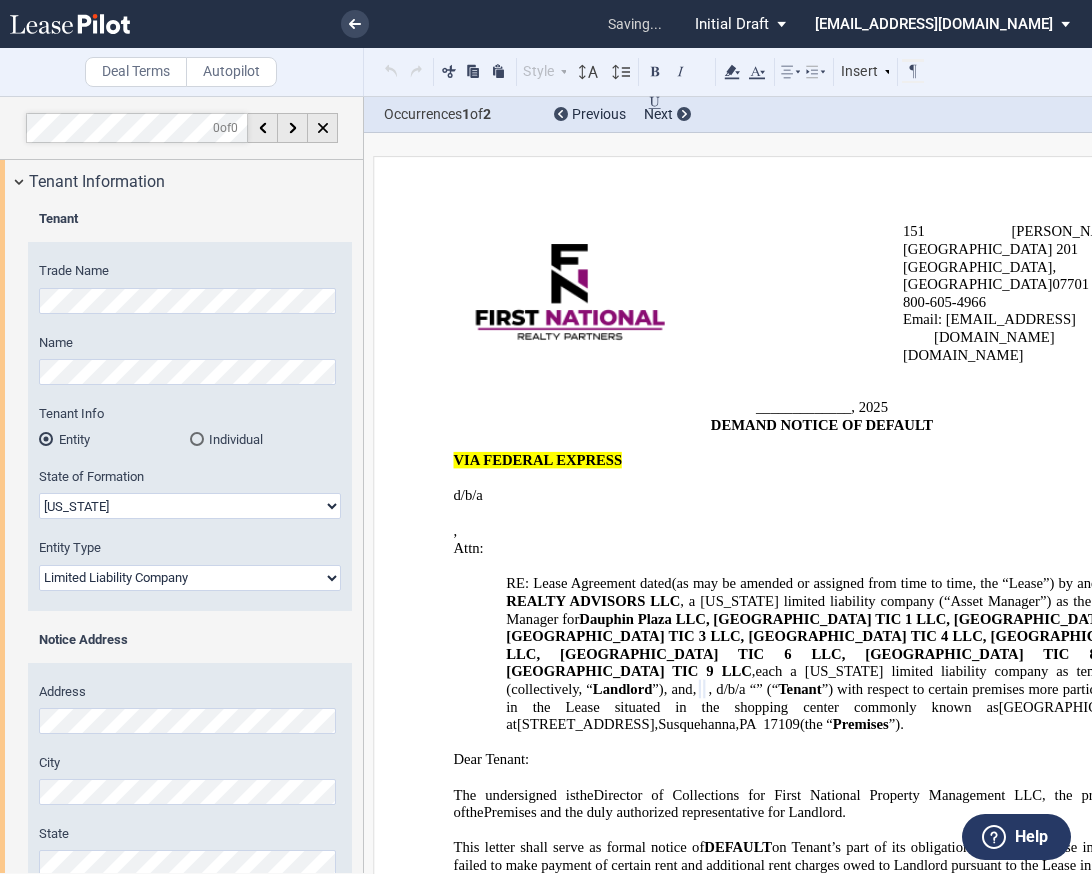 click on "Address
City
State
Zip
Attention" at bounding box center [190, 851] 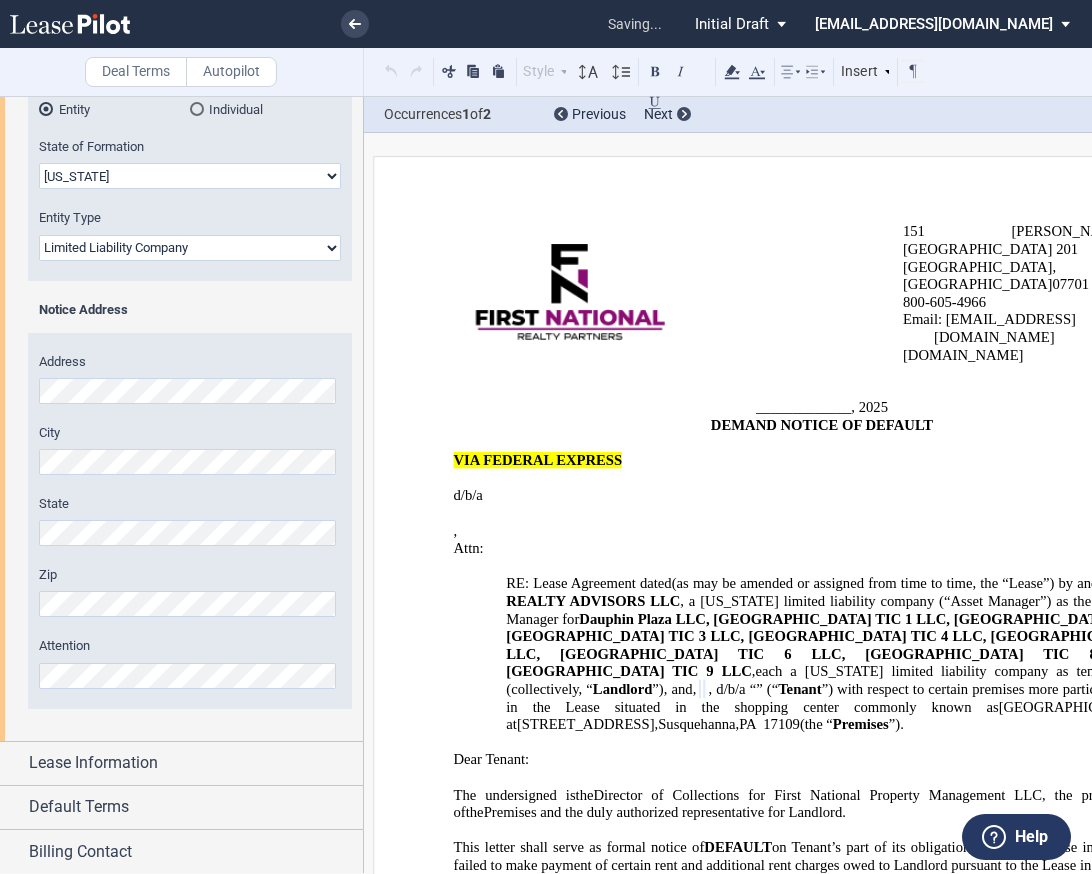 scroll, scrollTop: 331, scrollLeft: 0, axis: vertical 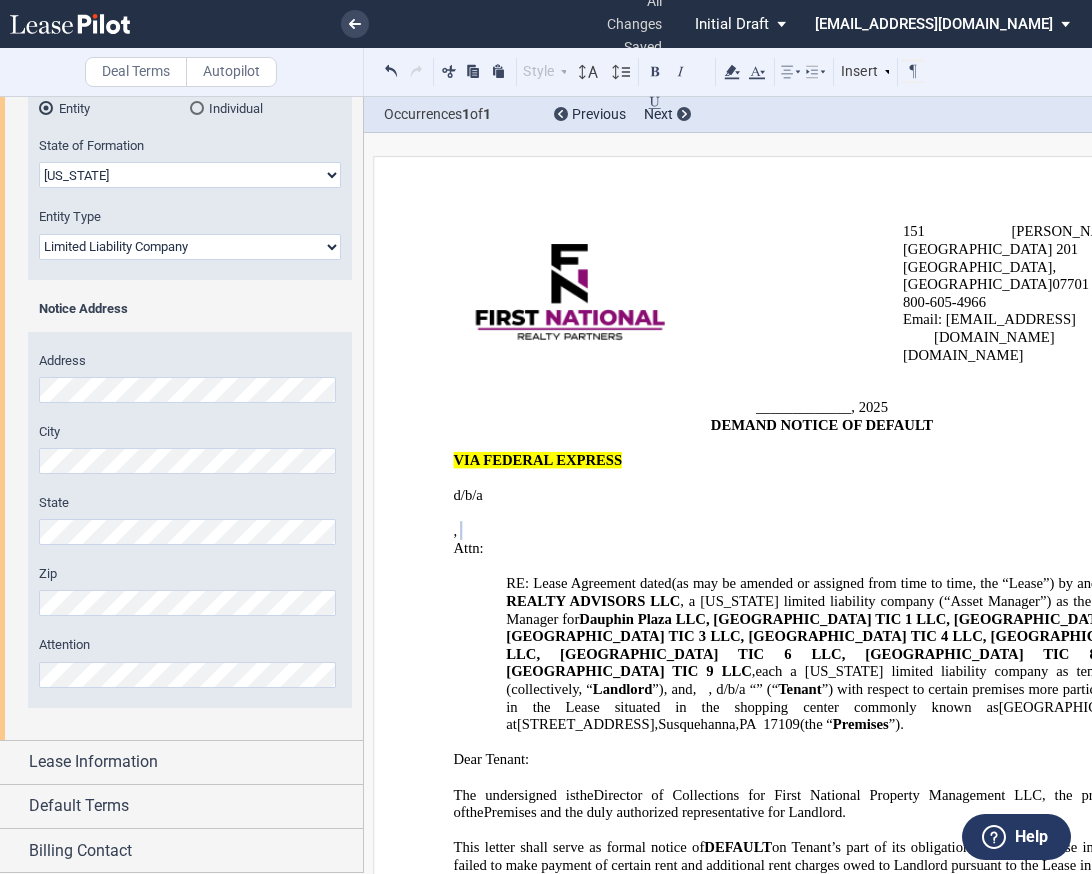 click on "﻿" at bounding box center (822, 831) 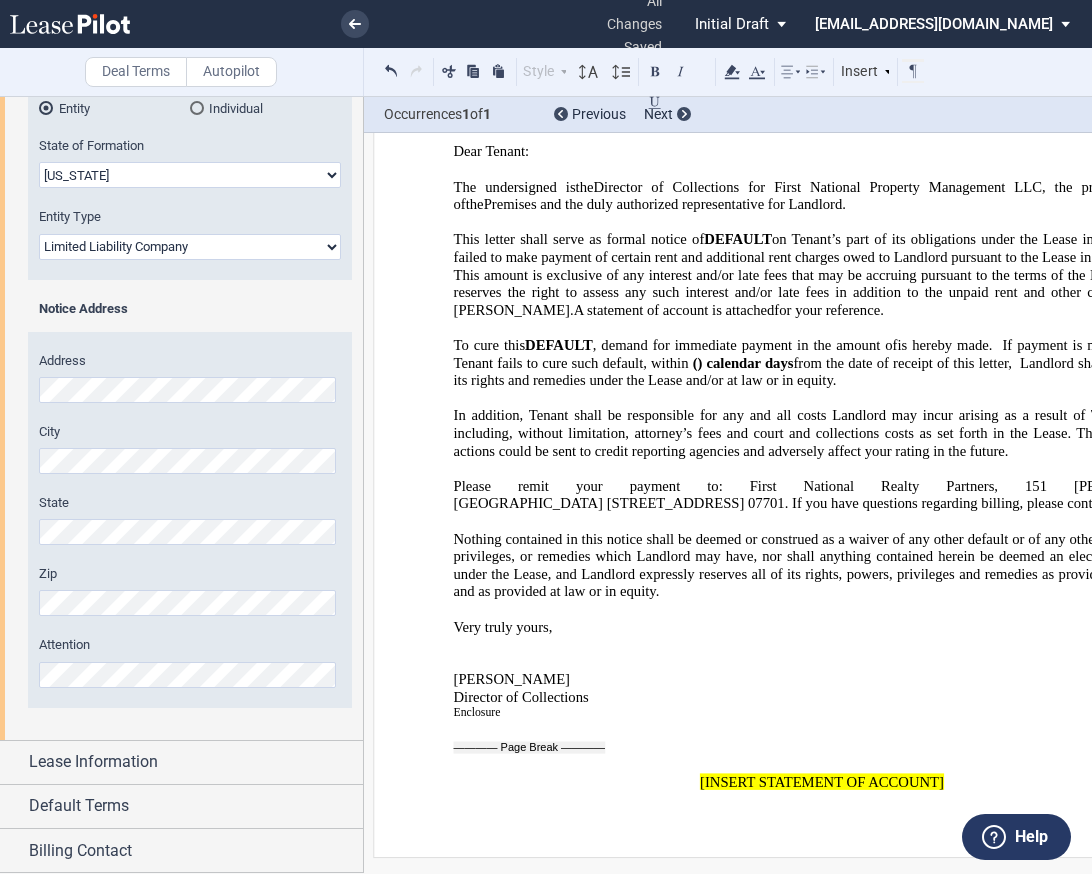 scroll, scrollTop: 615, scrollLeft: 0, axis: vertical 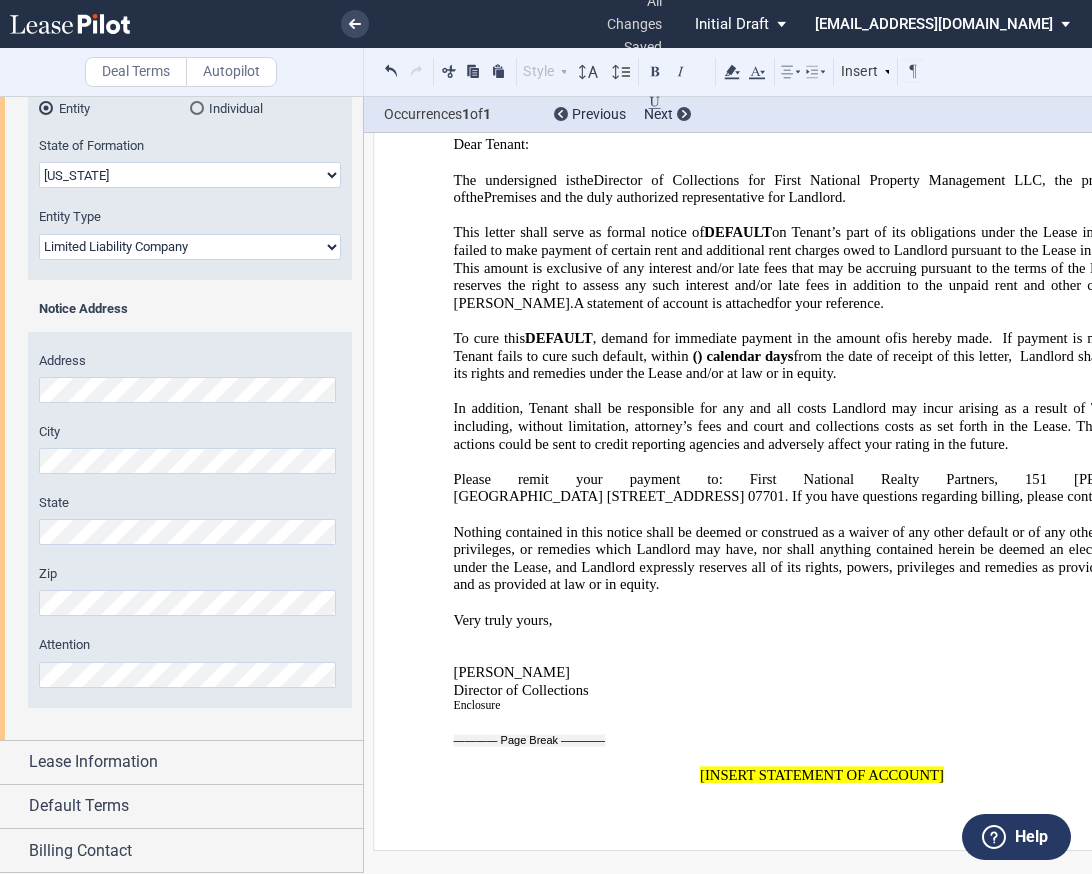 click on "﻿" at bounding box center [822, 656] 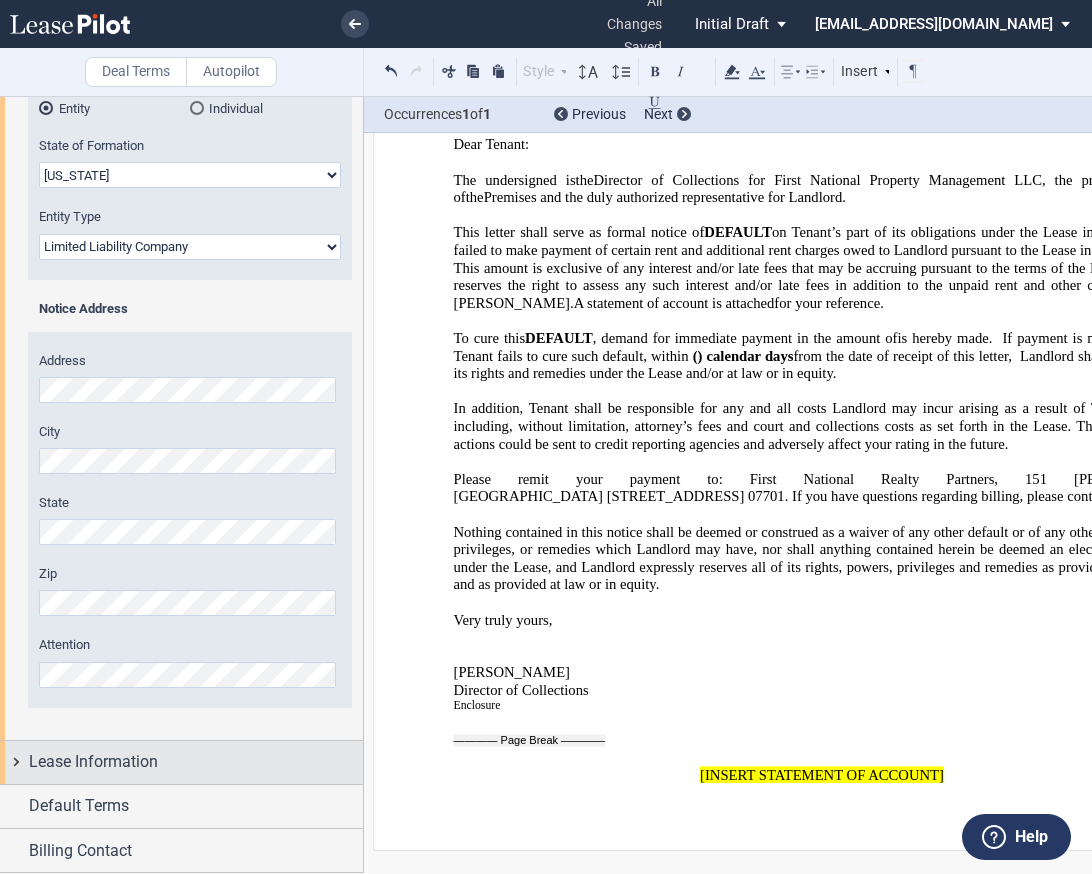 click on "Lease Information" at bounding box center [181, 762] 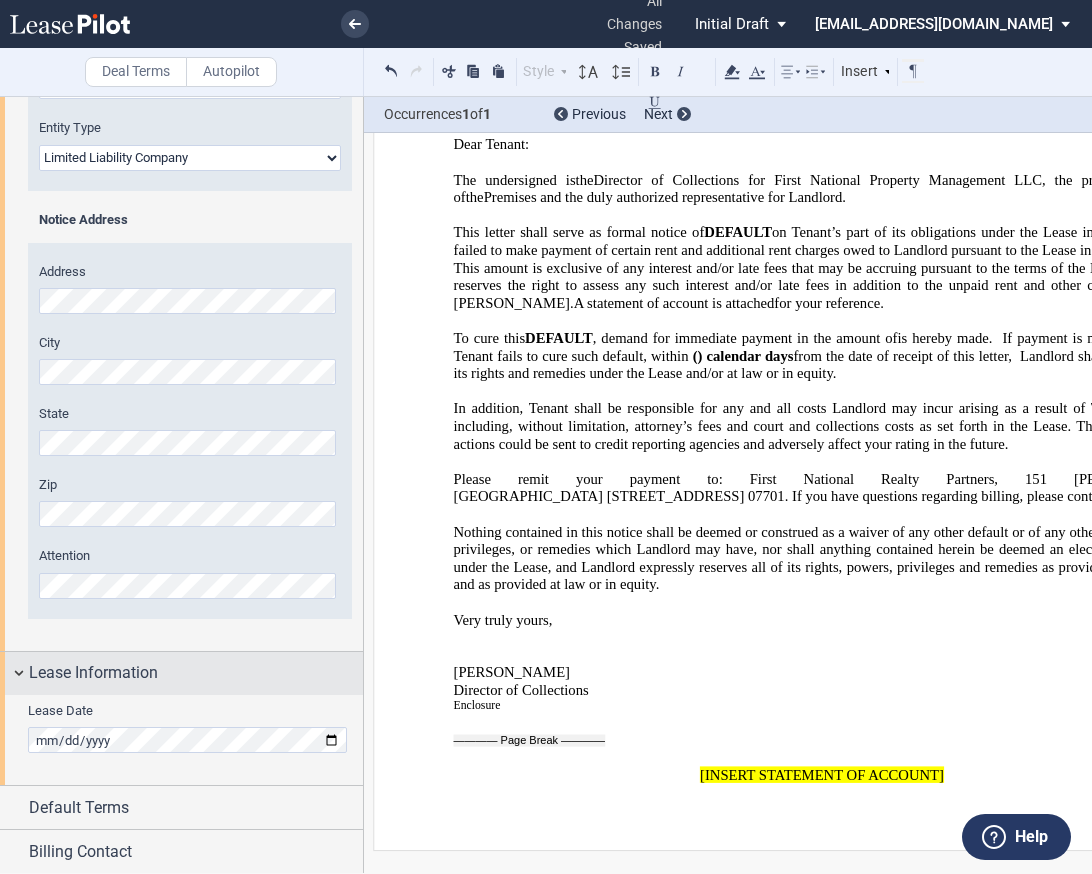 scroll, scrollTop: 421, scrollLeft: 0, axis: vertical 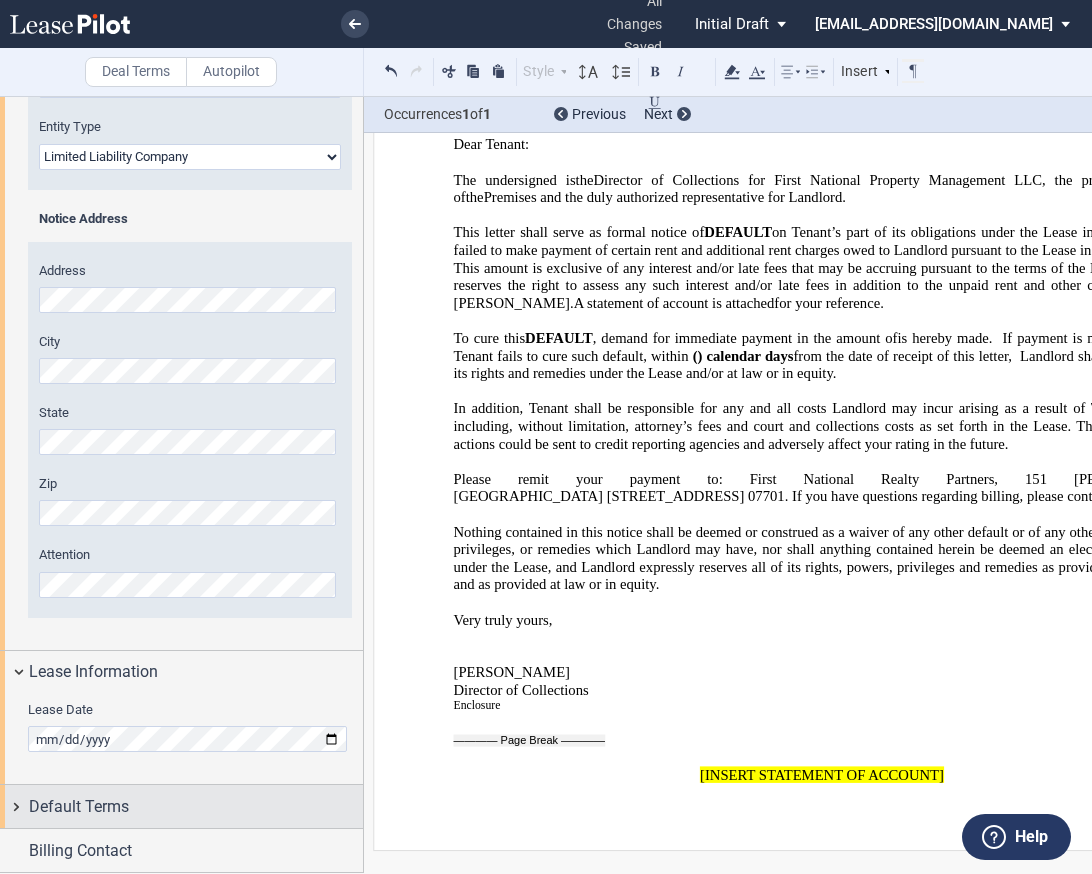 click on "Default Terms" at bounding box center (196, 807) 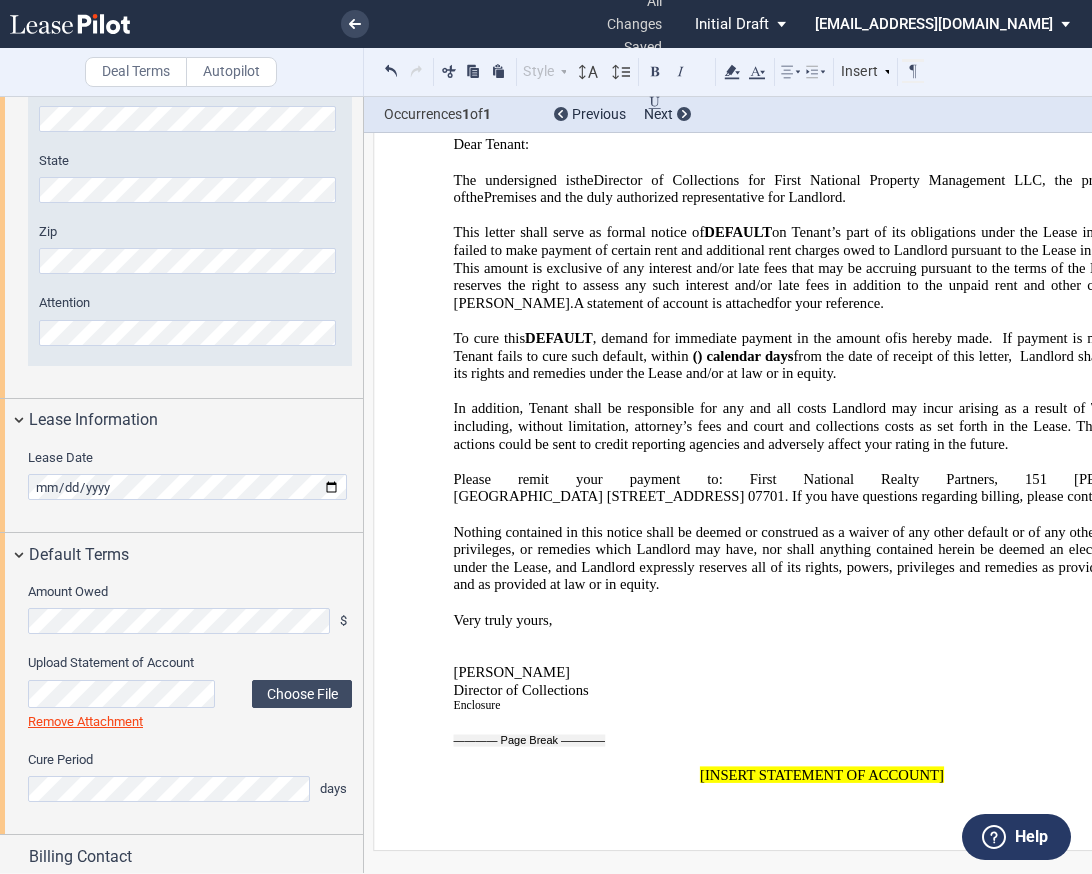 scroll, scrollTop: 679, scrollLeft: 0, axis: vertical 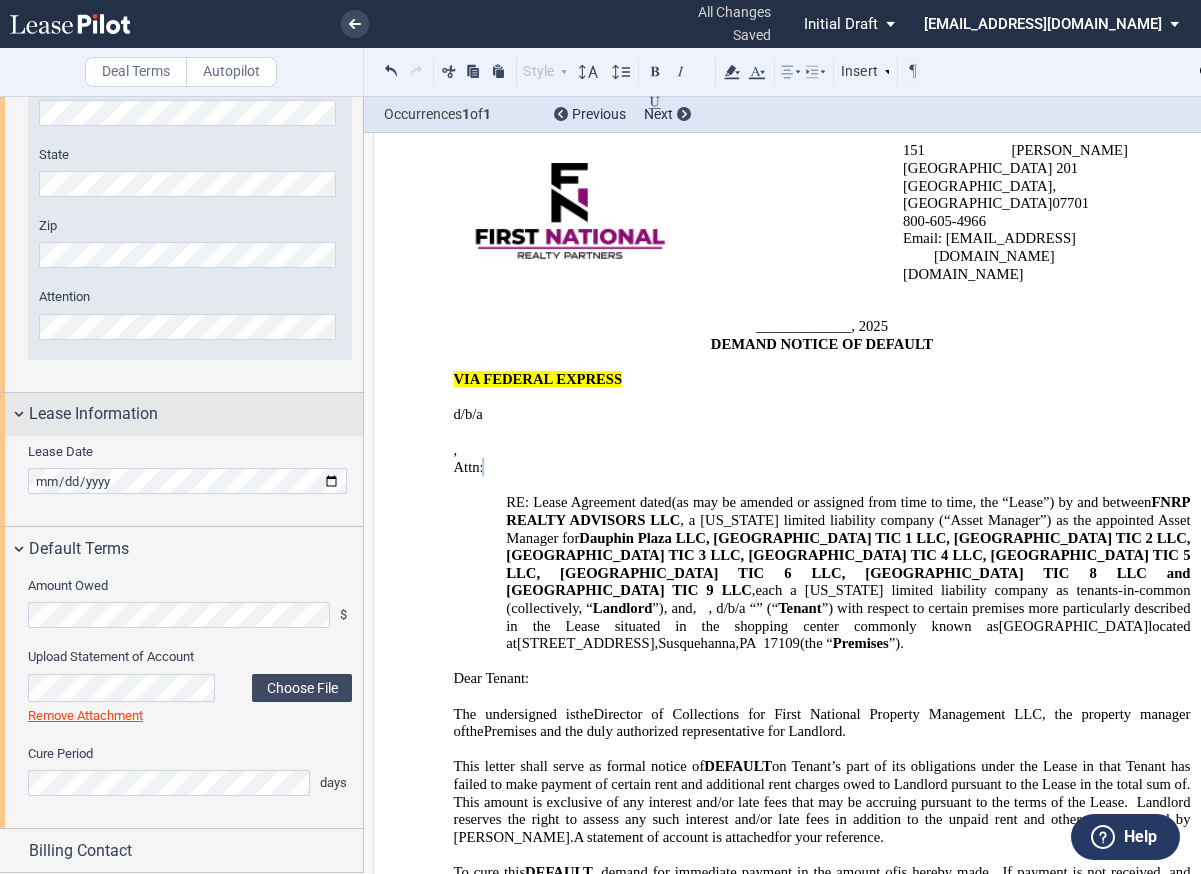click on "Lease Information" at bounding box center [93, 414] 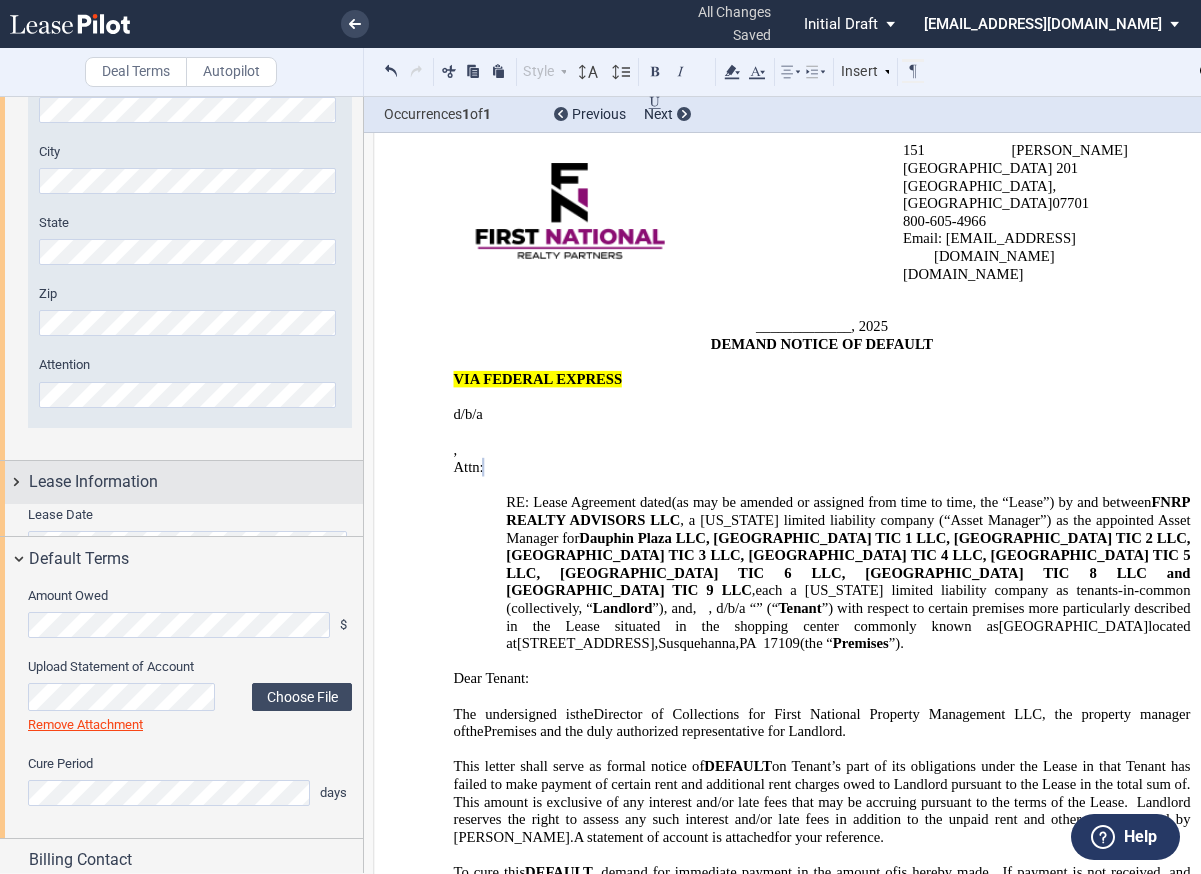 scroll, scrollTop: 589, scrollLeft: 0, axis: vertical 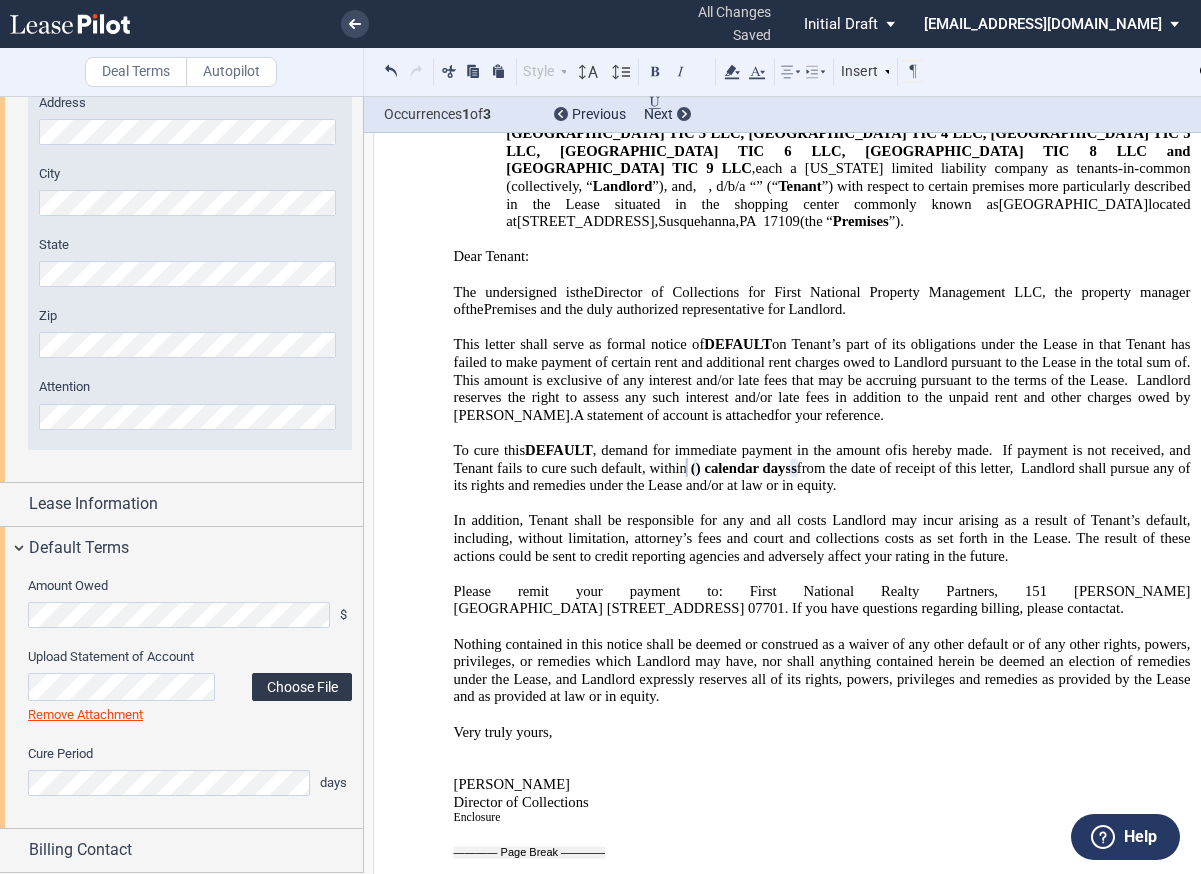 click on "Choose File" 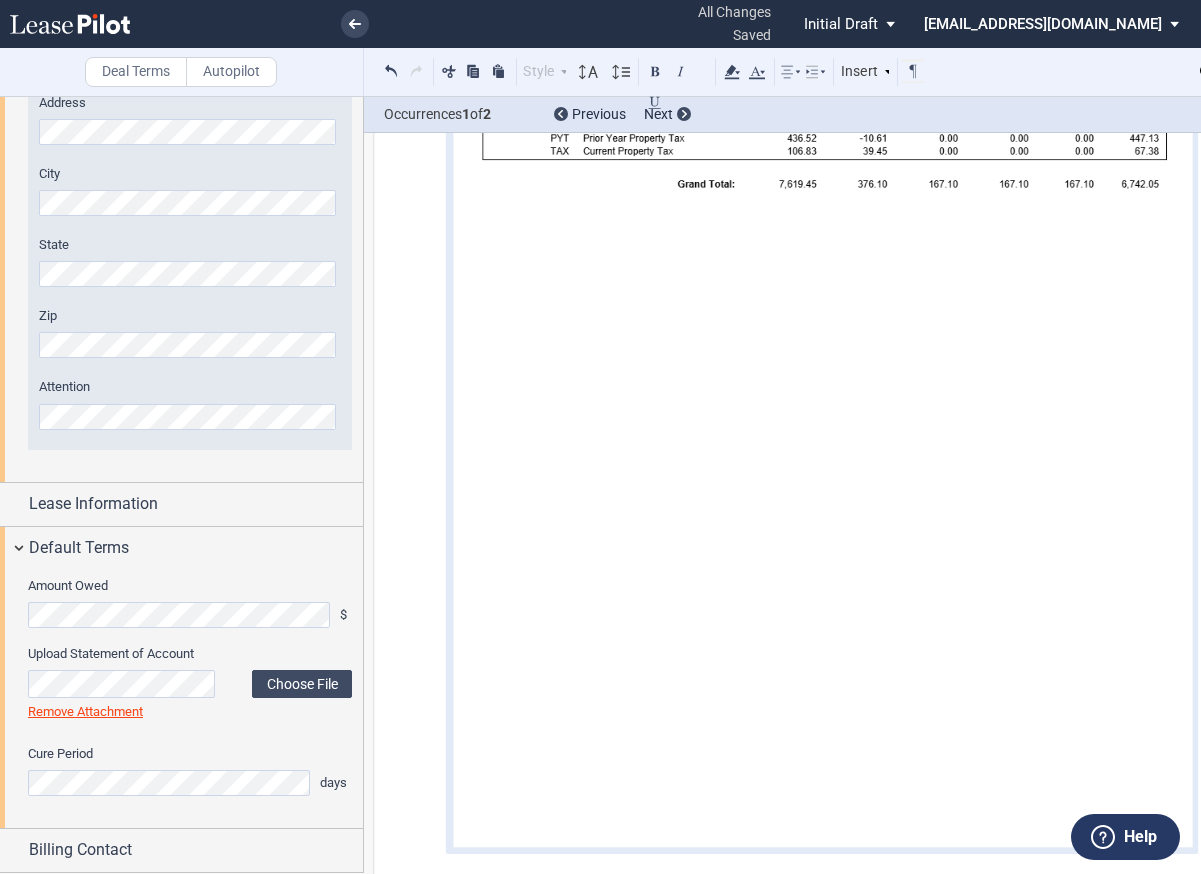scroll, scrollTop: 2464, scrollLeft: 0, axis: vertical 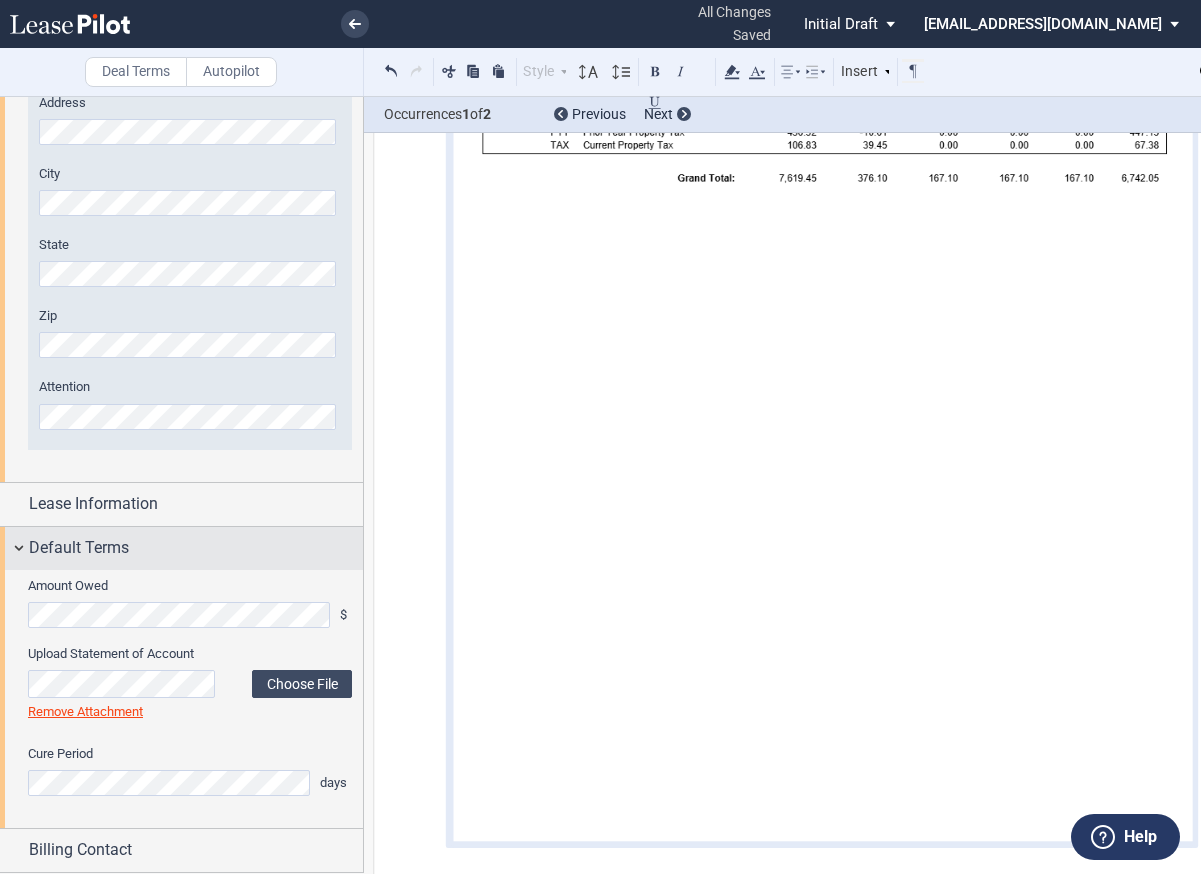 click on "Default Terms" at bounding box center [79, 548] 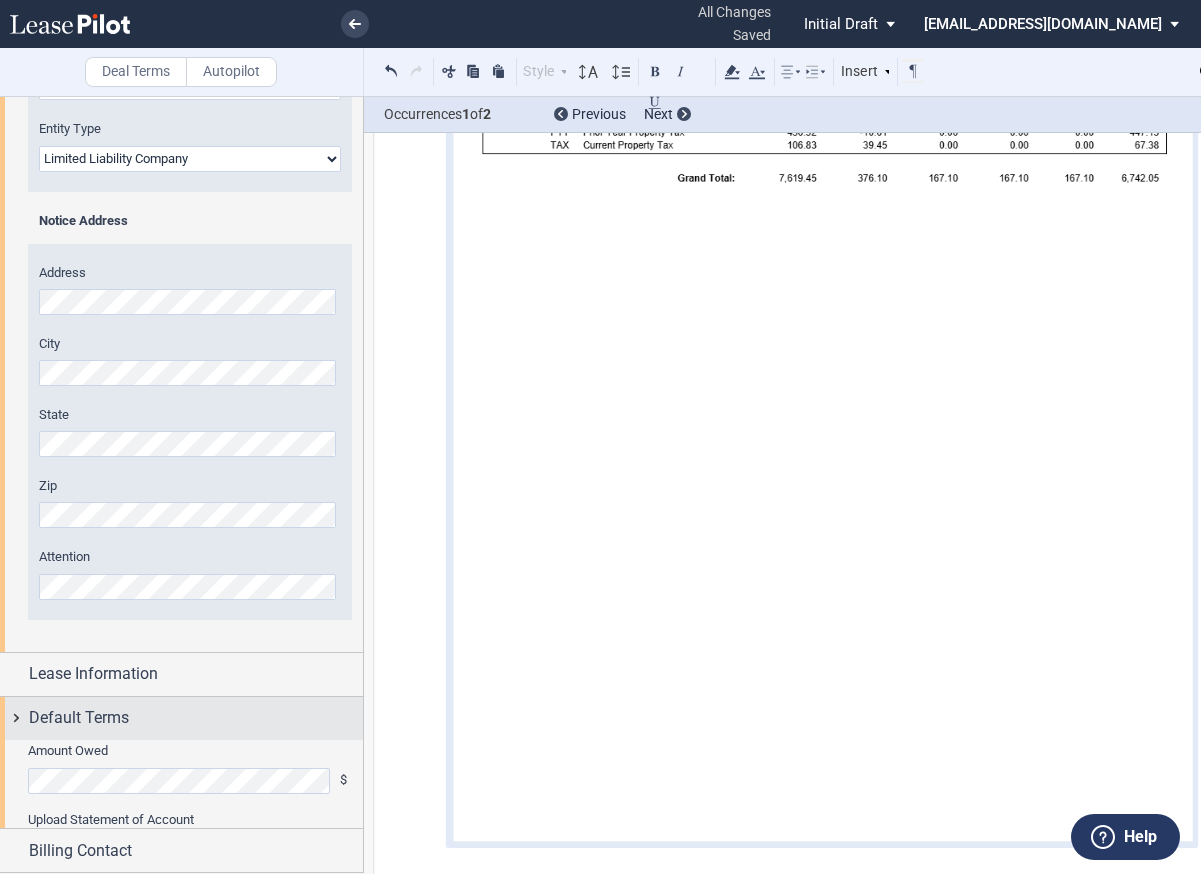scroll, scrollTop: 331, scrollLeft: 0, axis: vertical 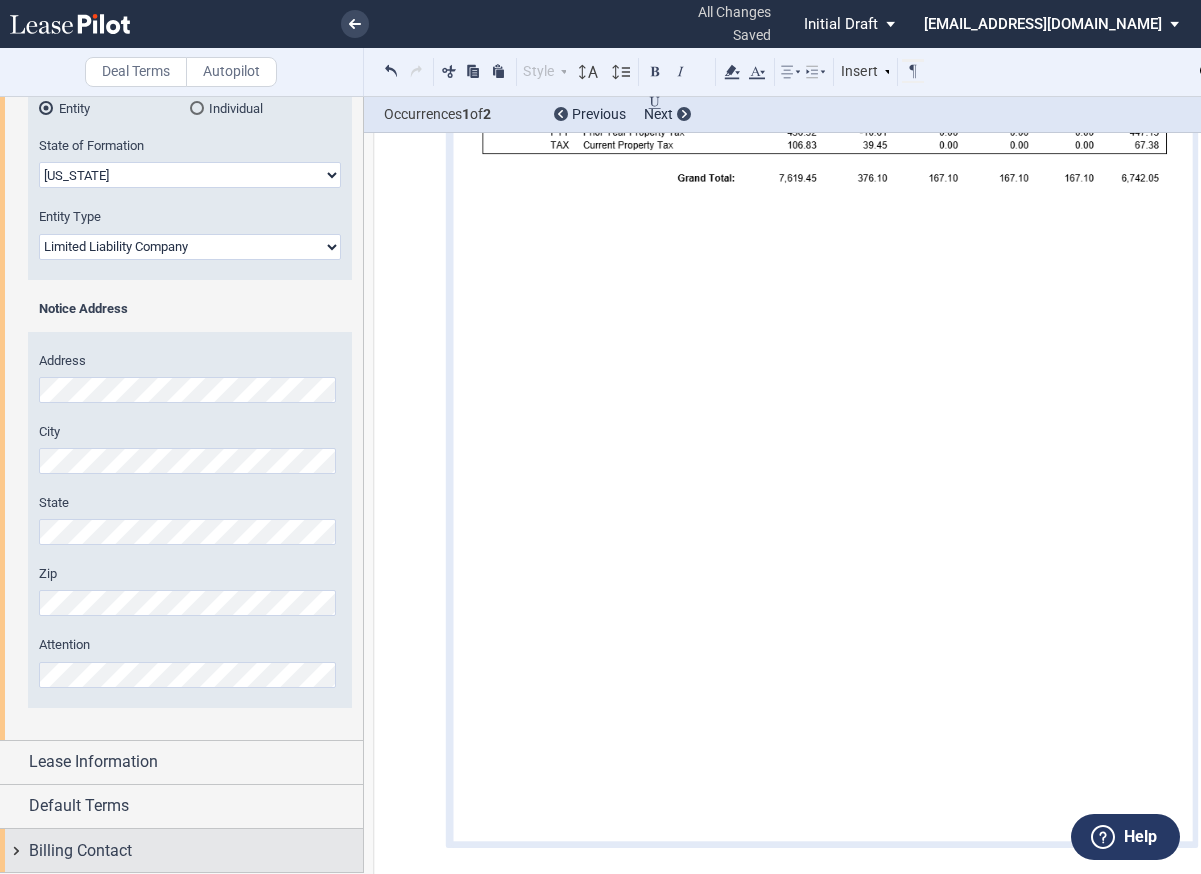 click on "Billing Contact" at bounding box center (80, 851) 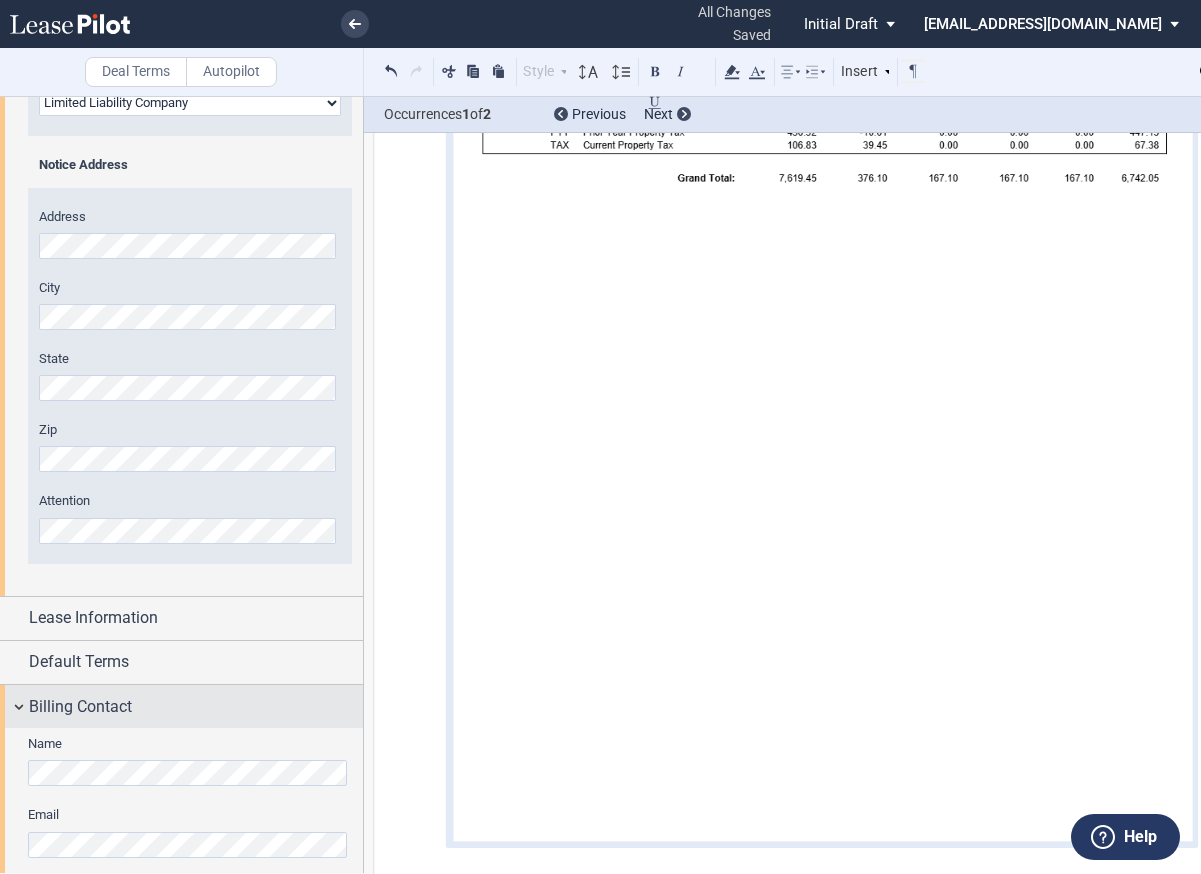 scroll, scrollTop: 493, scrollLeft: 0, axis: vertical 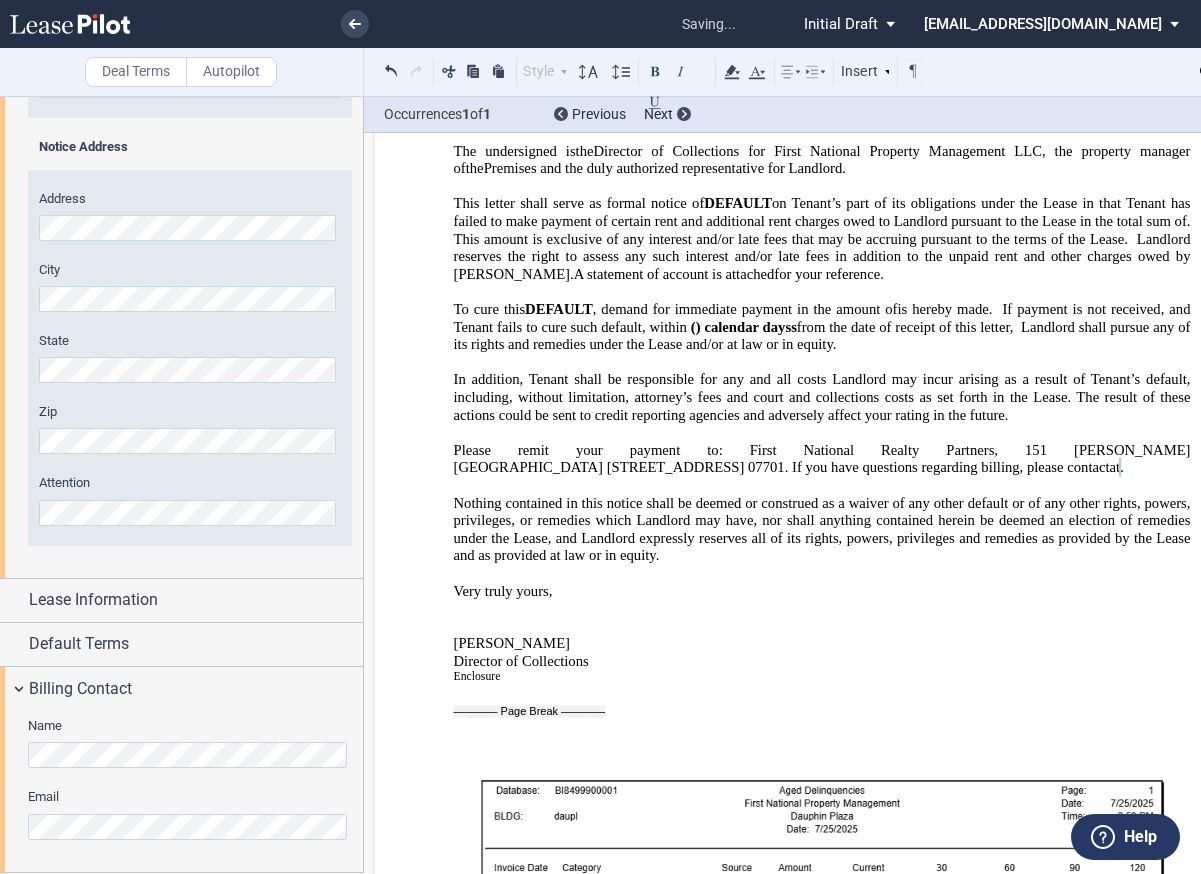 click on "Initial Draft" at bounding box center (841, 24) 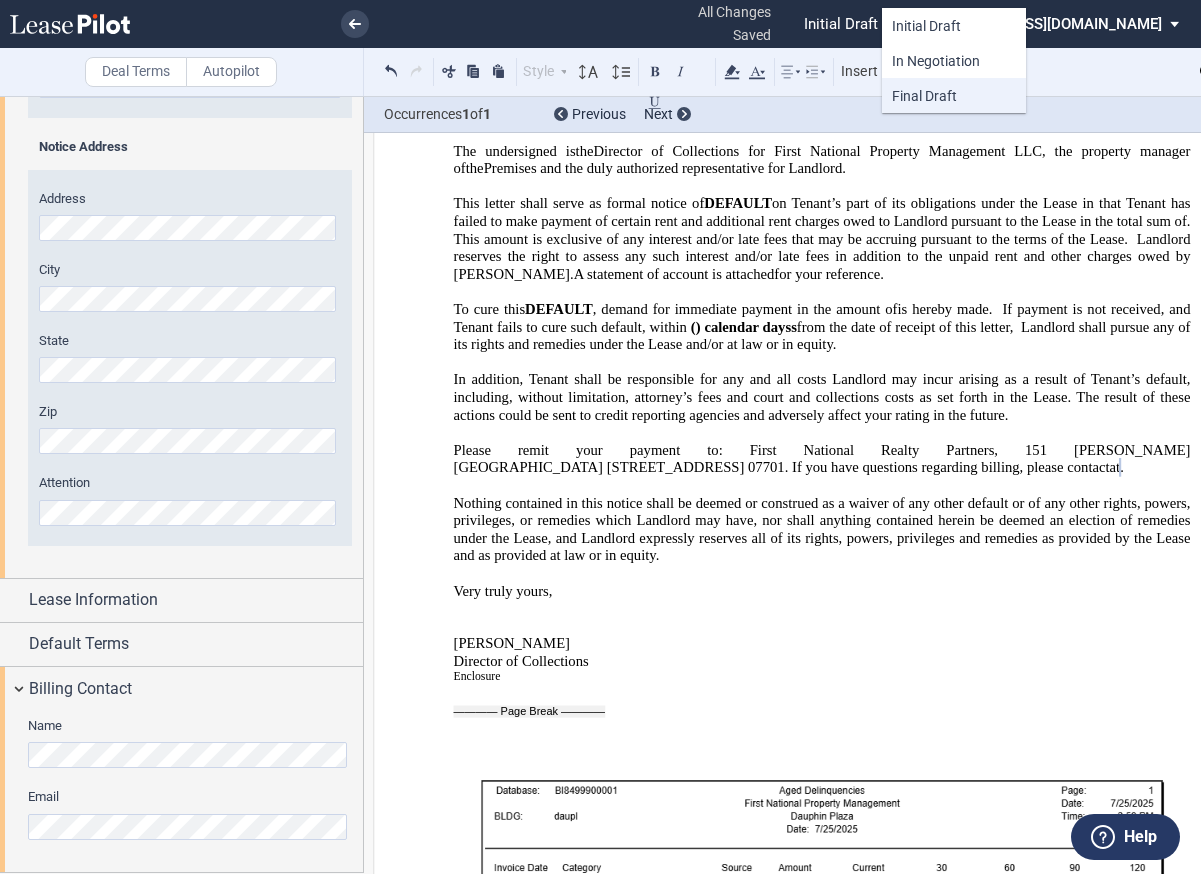 click on "Final Draft" at bounding box center [924, 96] 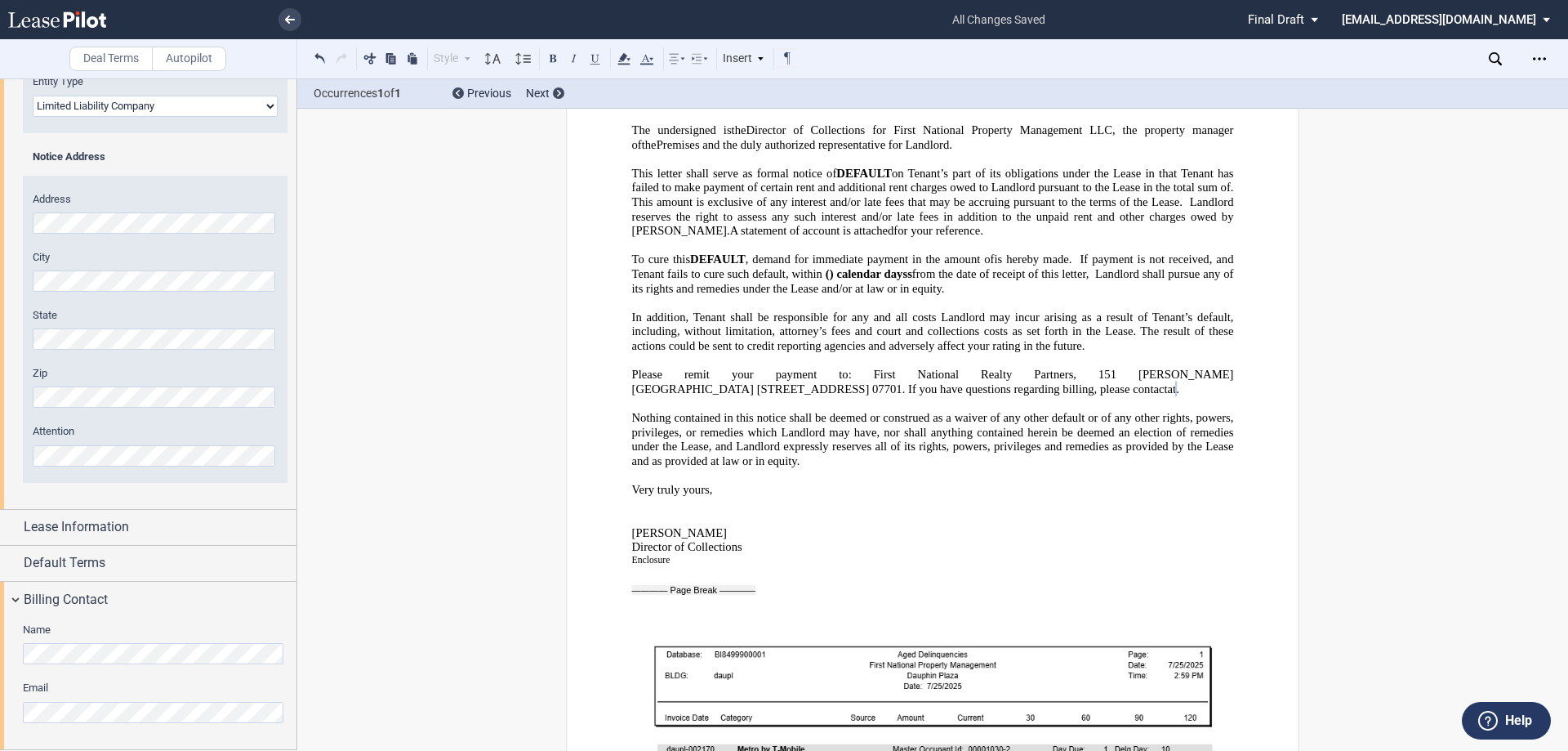 scroll, scrollTop: 366, scrollLeft: 0, axis: vertical 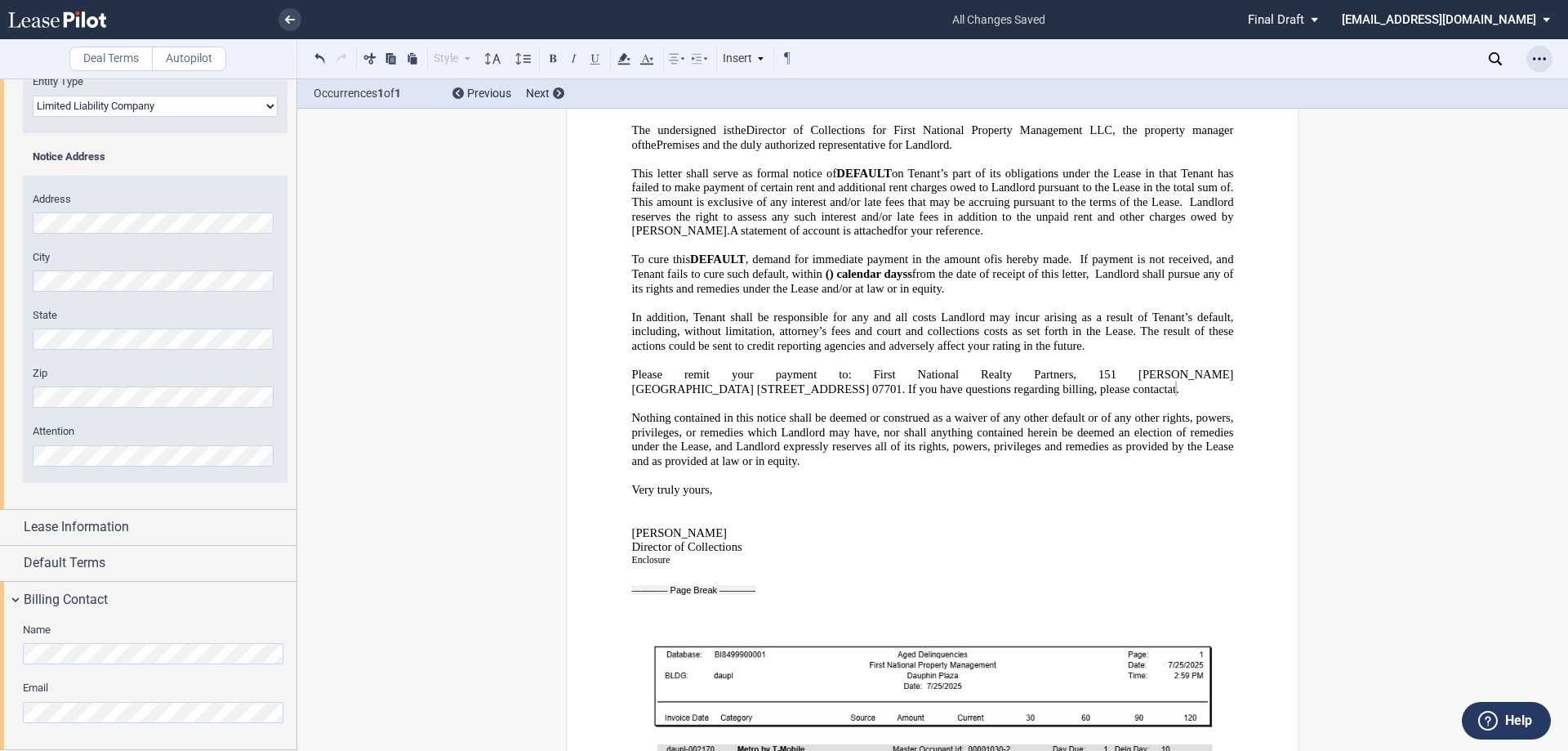 click at bounding box center (1539, 59) 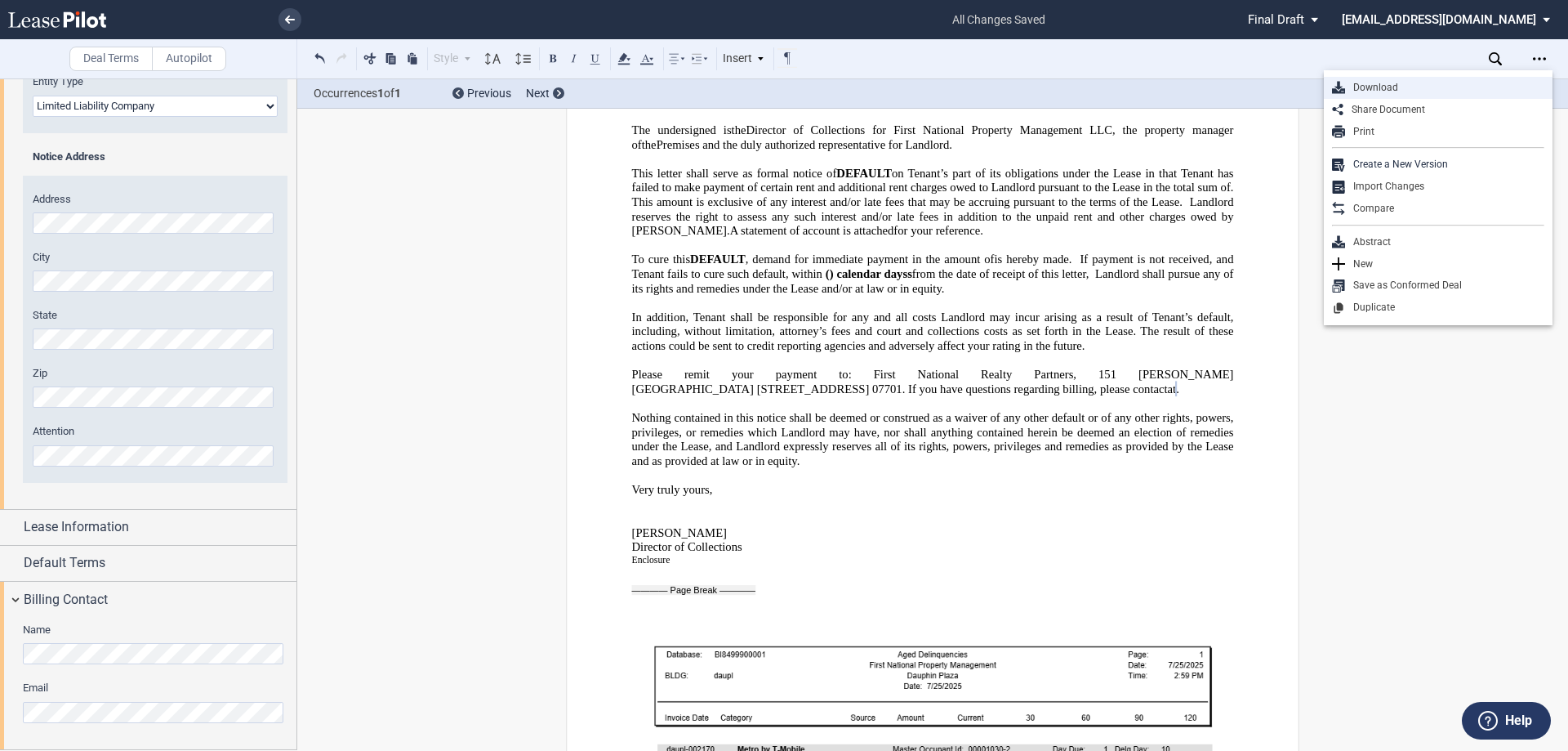 click on "Download" at bounding box center (1445, 87) 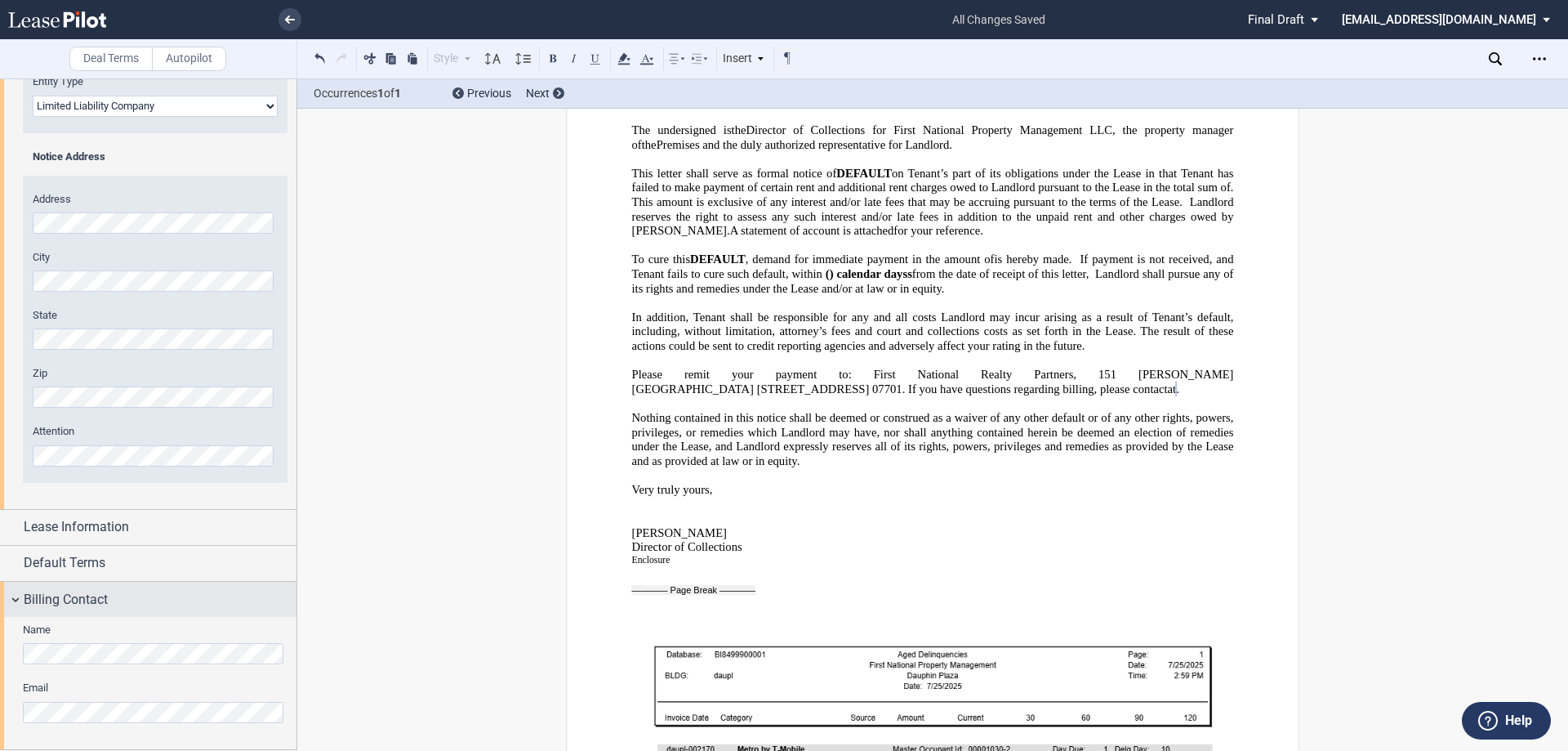 click on "Billing Contact" at bounding box center (148, 599) 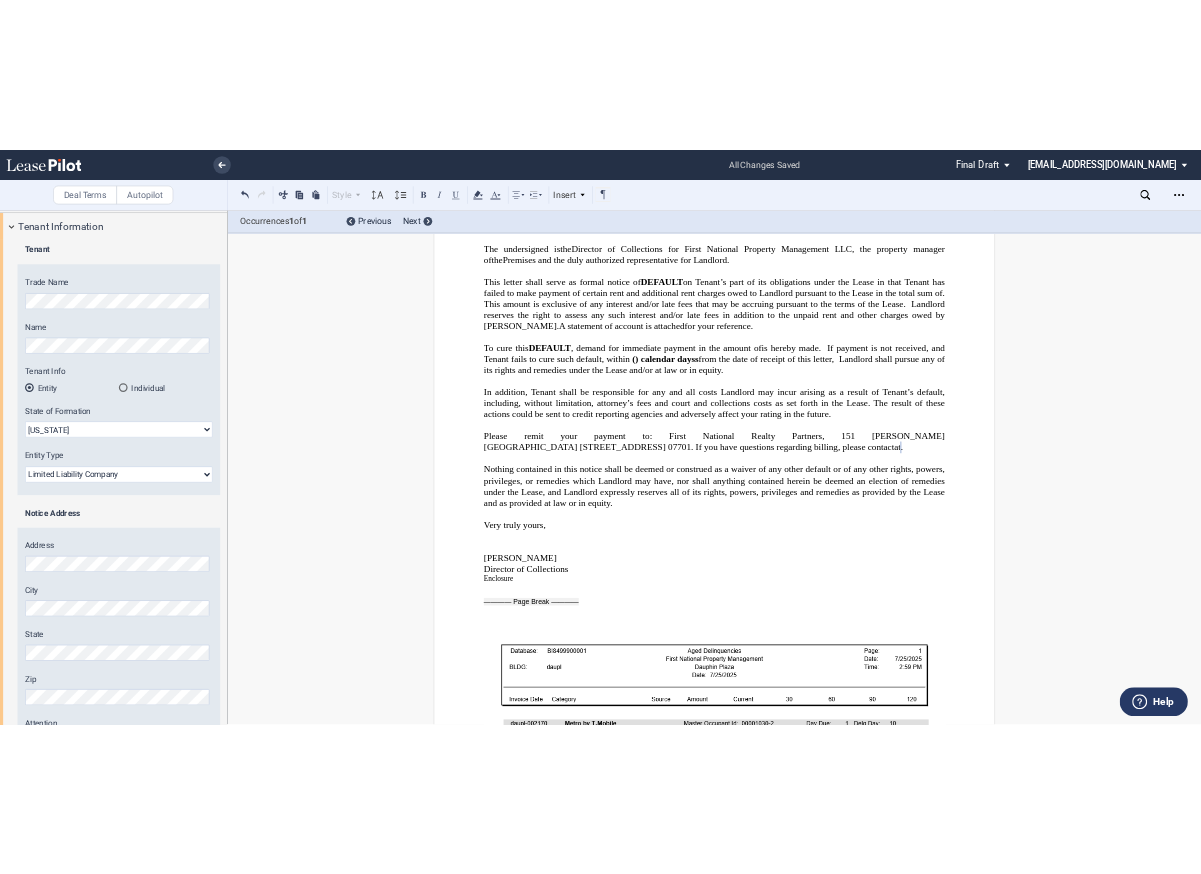 scroll, scrollTop: 0, scrollLeft: 0, axis: both 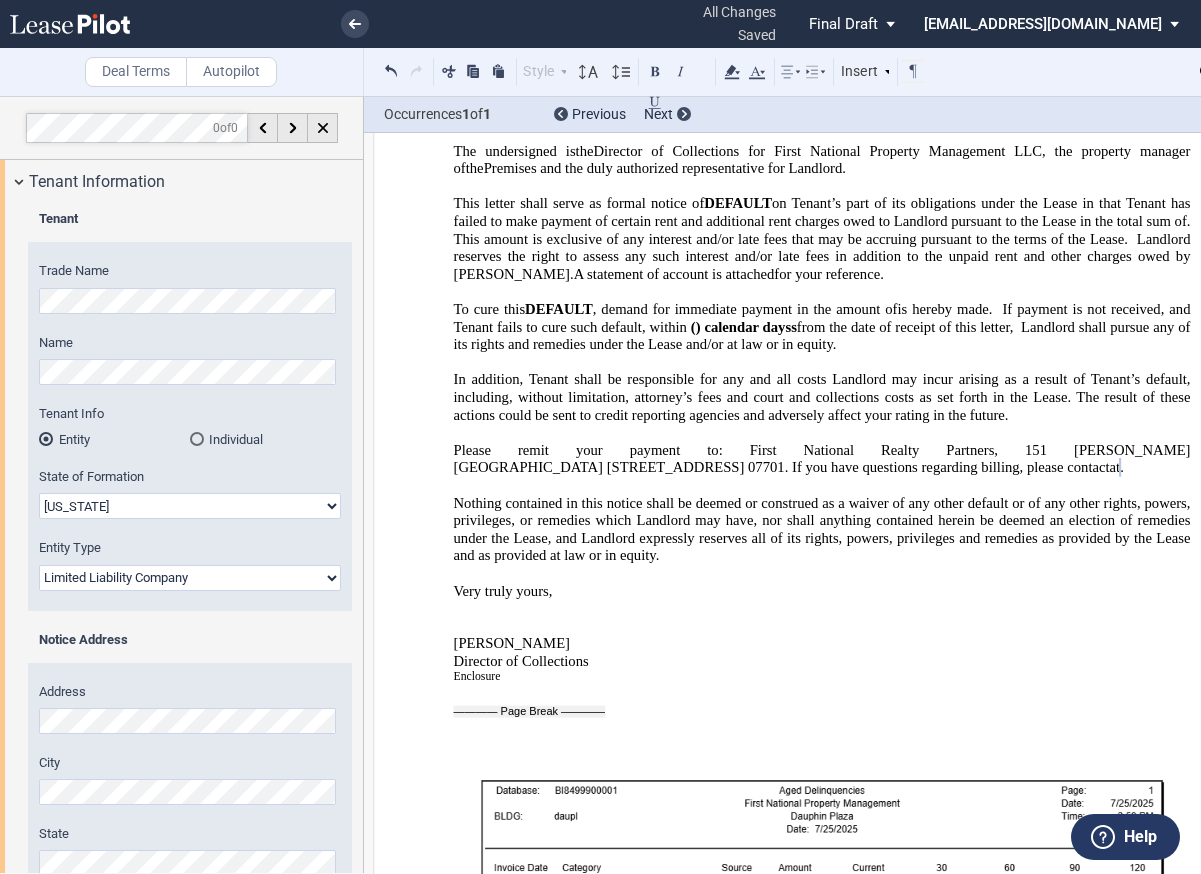 click 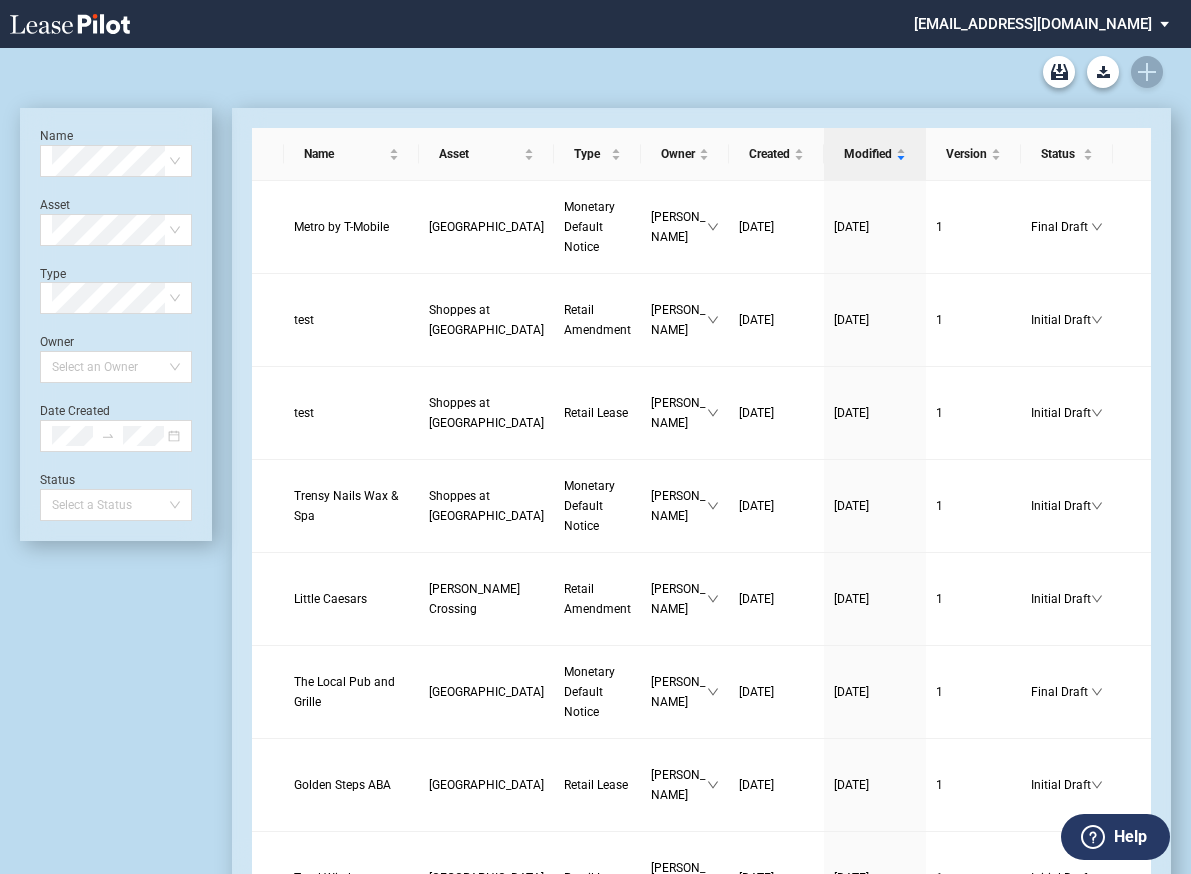 scroll, scrollTop: 0, scrollLeft: 0, axis: both 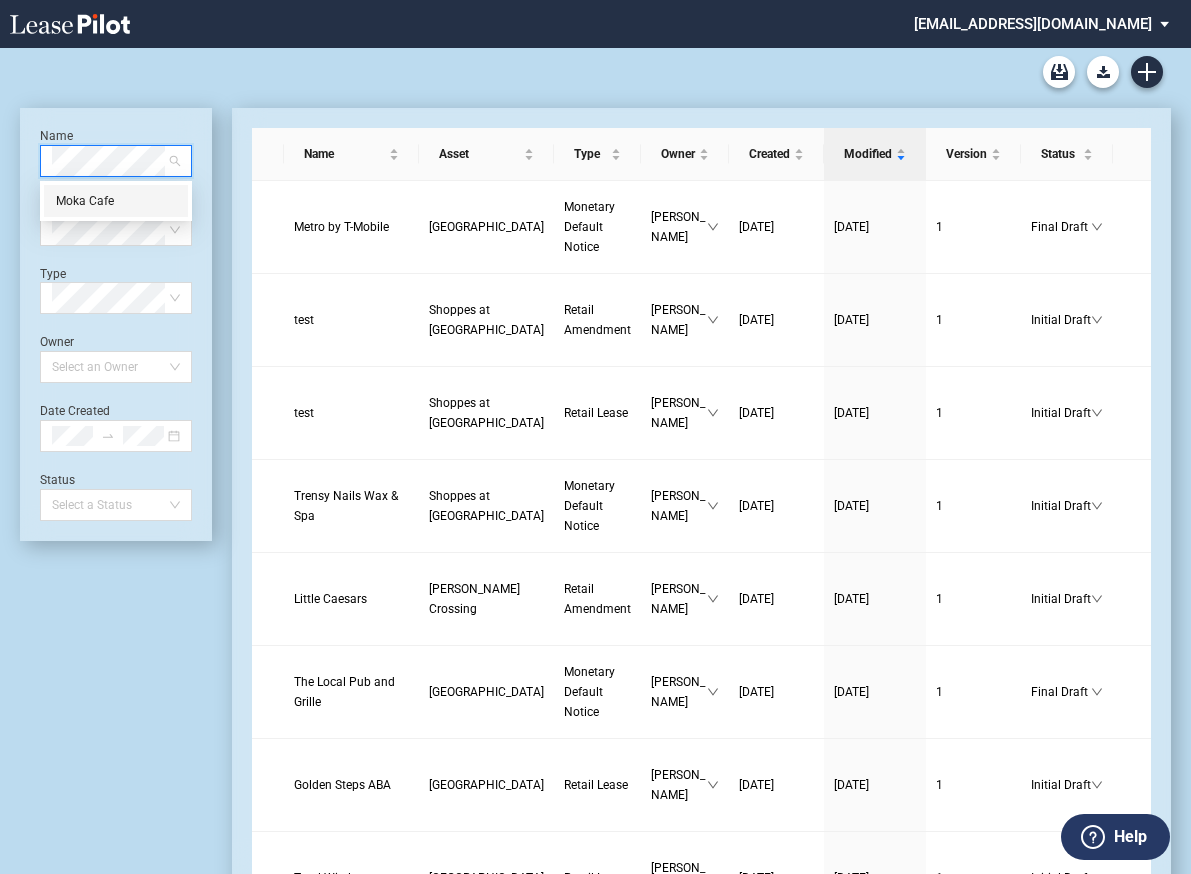 click on "Moka Cafe" at bounding box center [116, 201] 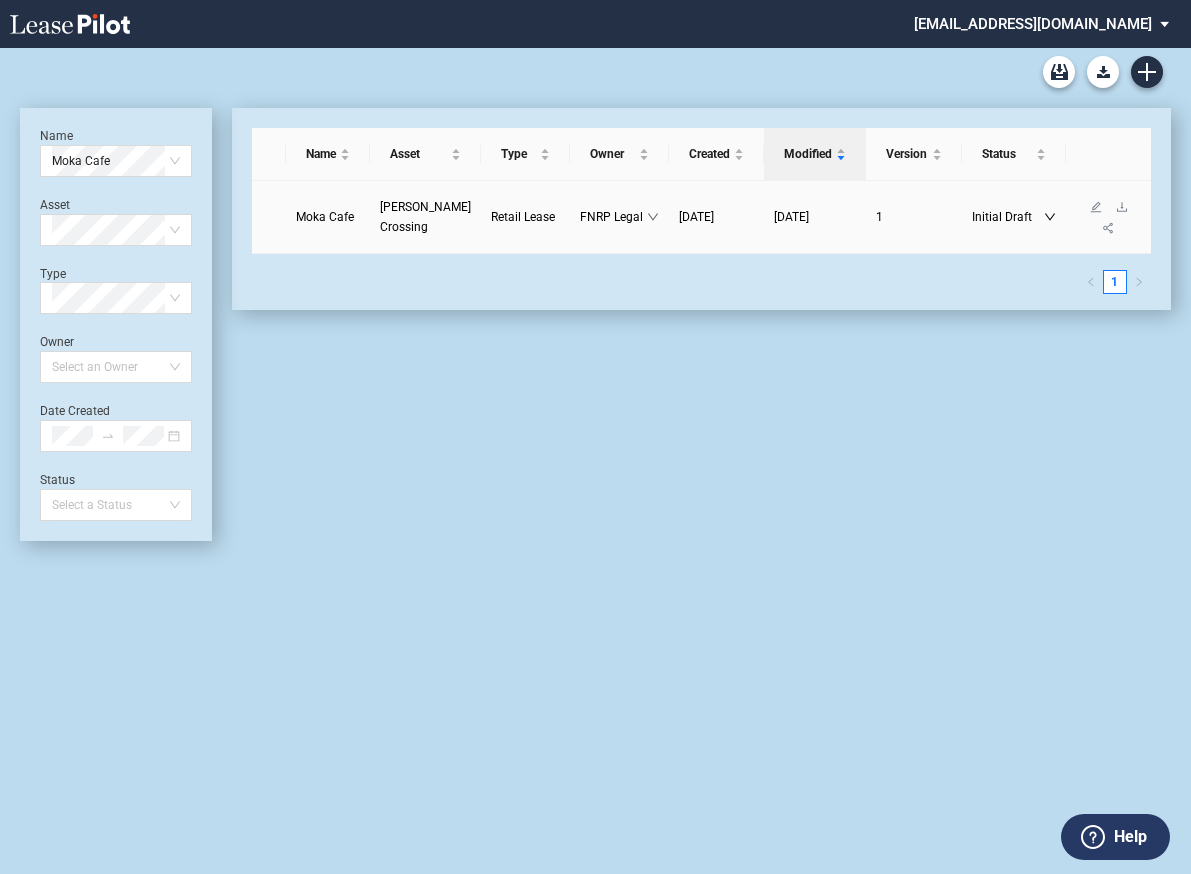 click 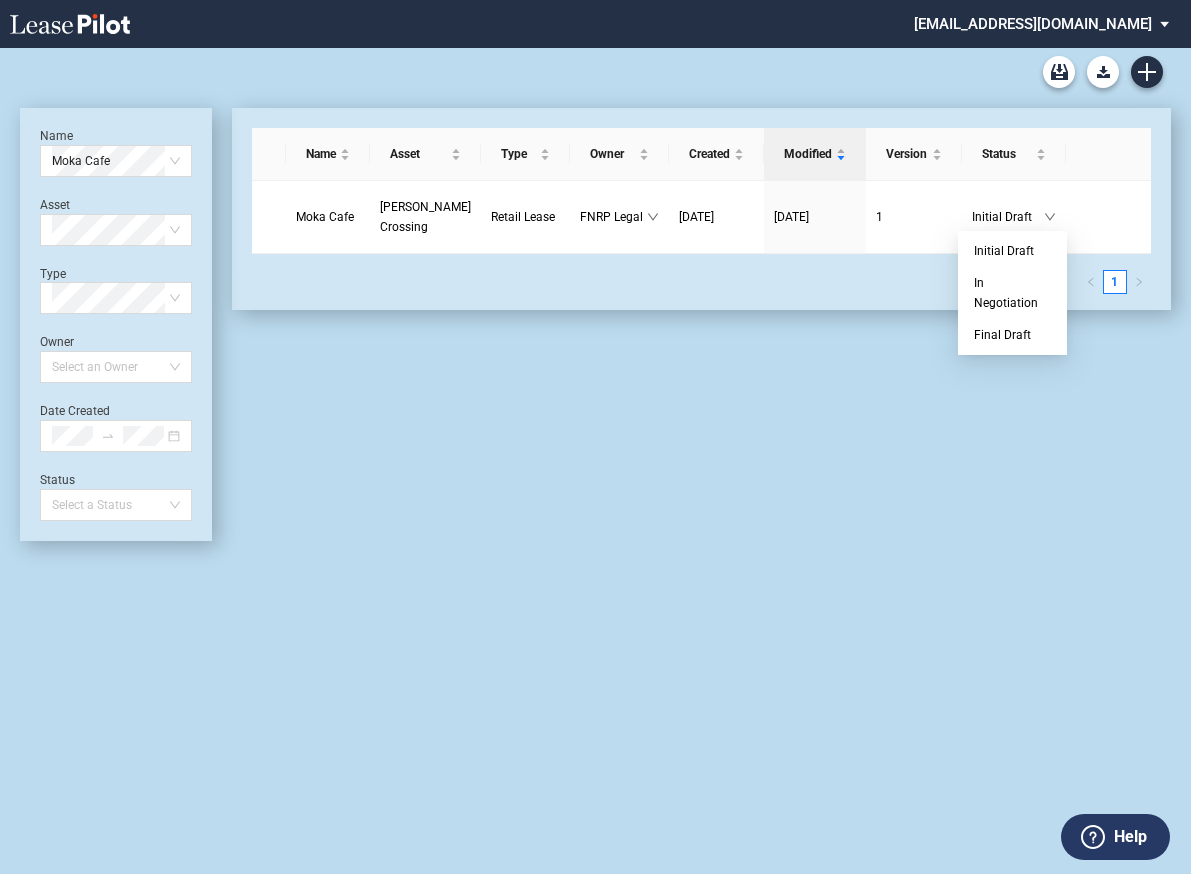 click on "Retail Amendment Blank Form
Retail Lease Blank Form
Name Moka Cafe Asset Select Asset Type Select Type Owner   Select an Owner Date Created Status   Select a Status Moka Cafe Moka Cafe Name Asset Type Owner Created Modified Version Status                     Moka Cafe Crowe's Crossing Retail Lease FNRP Legal   04/13/2022 04/19/2022 1 Initial Draft   1" at bounding box center [595, 461] 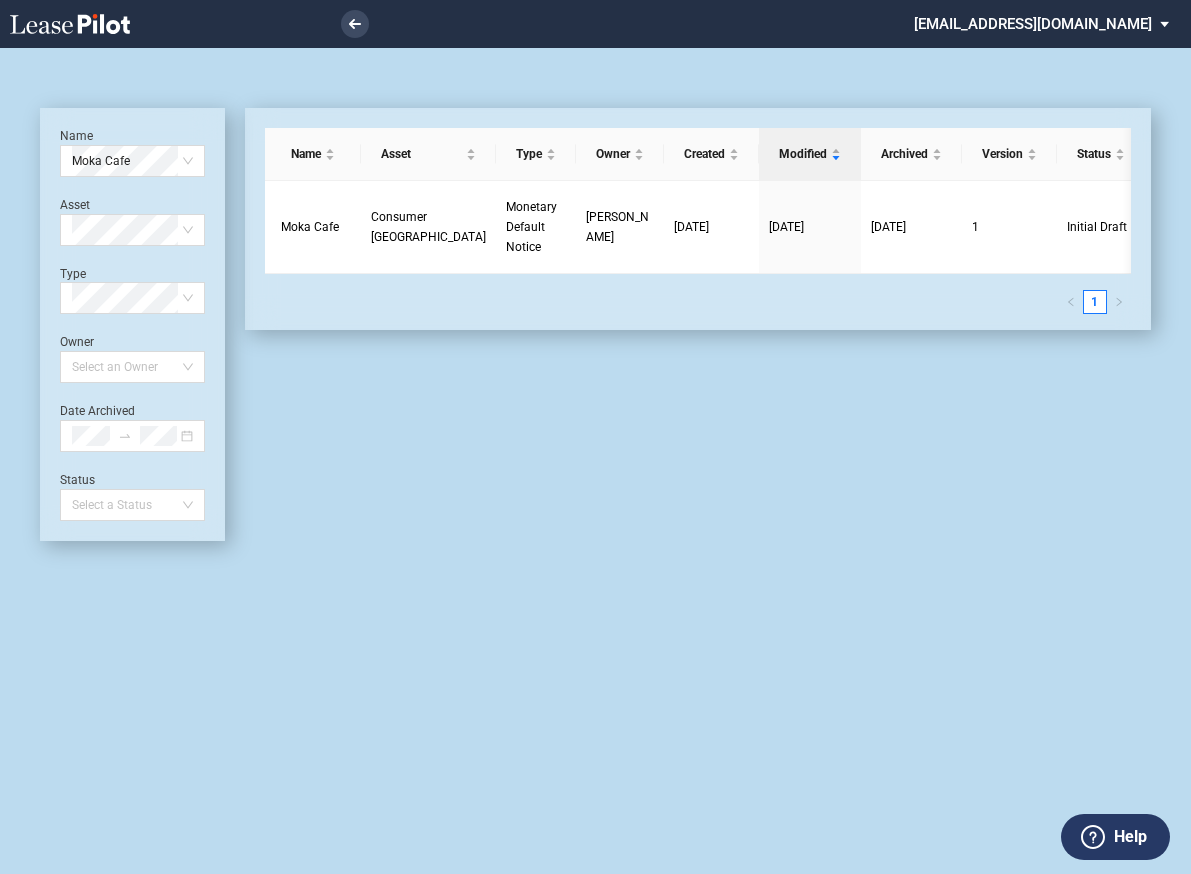 scroll, scrollTop: 0, scrollLeft: 0, axis: both 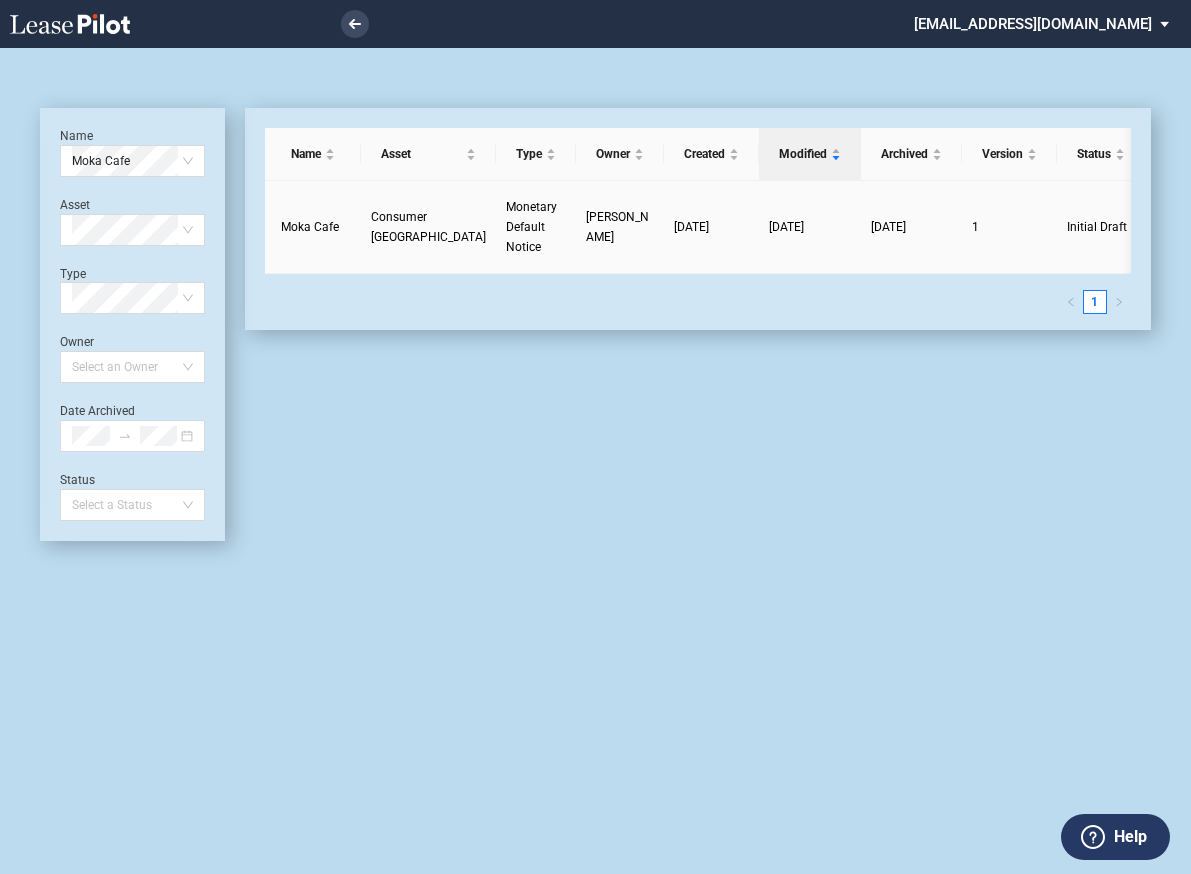 click on "Moka Cafe" at bounding box center (310, 227) 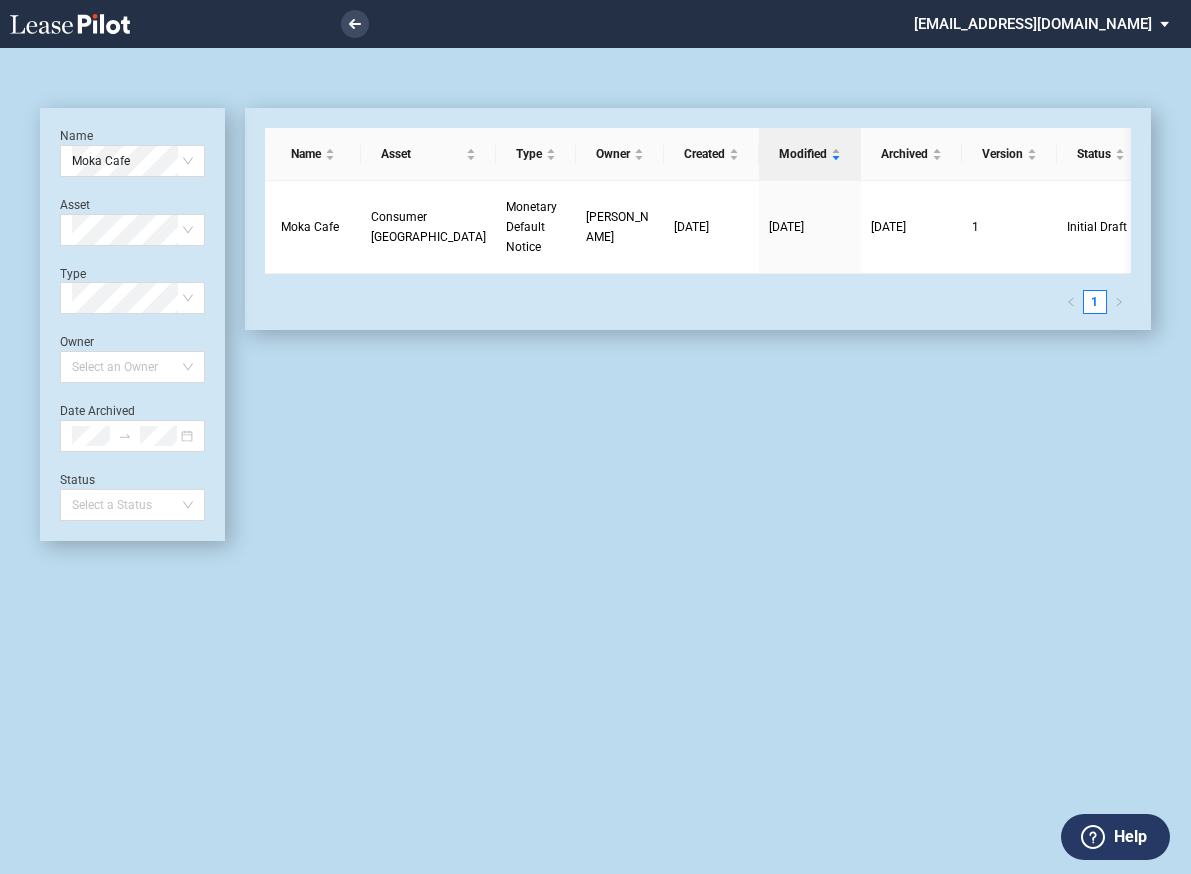 scroll, scrollTop: 0, scrollLeft: 15, axis: horizontal 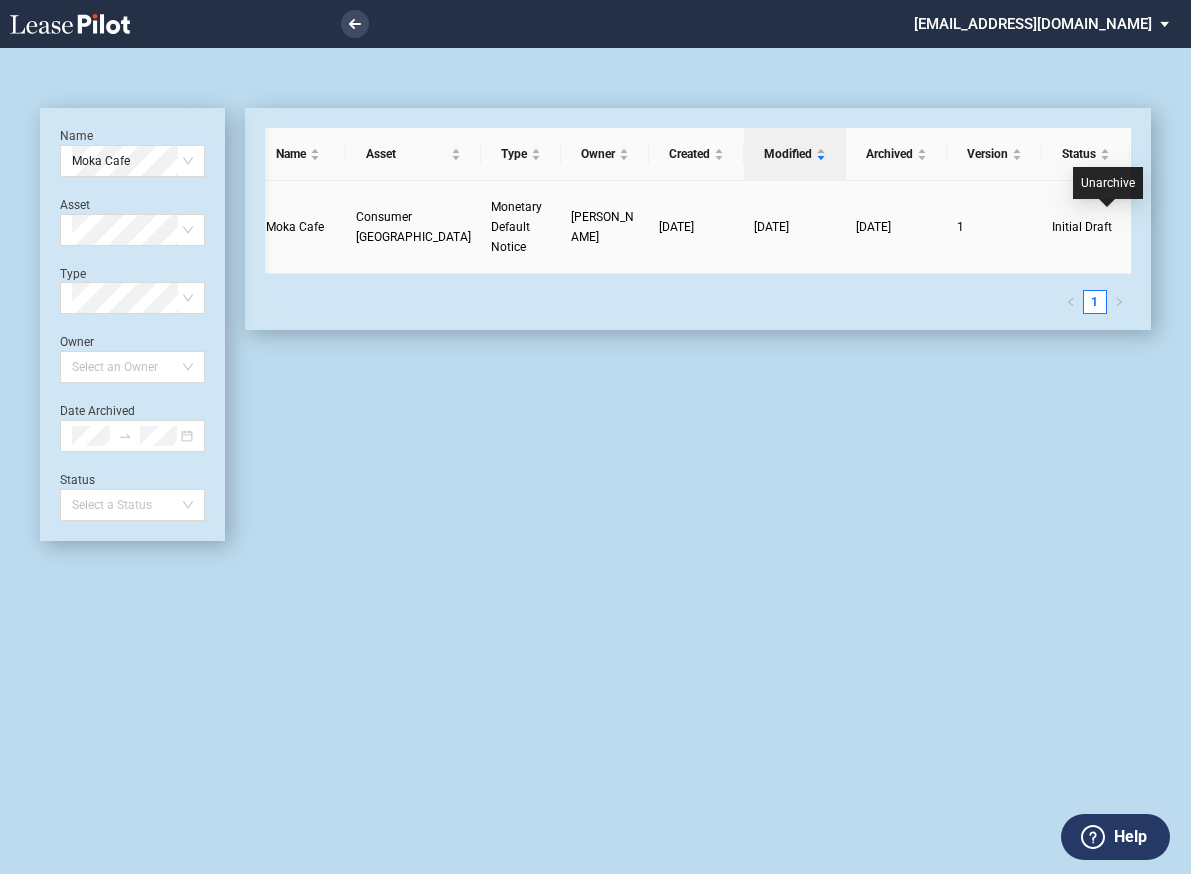 click 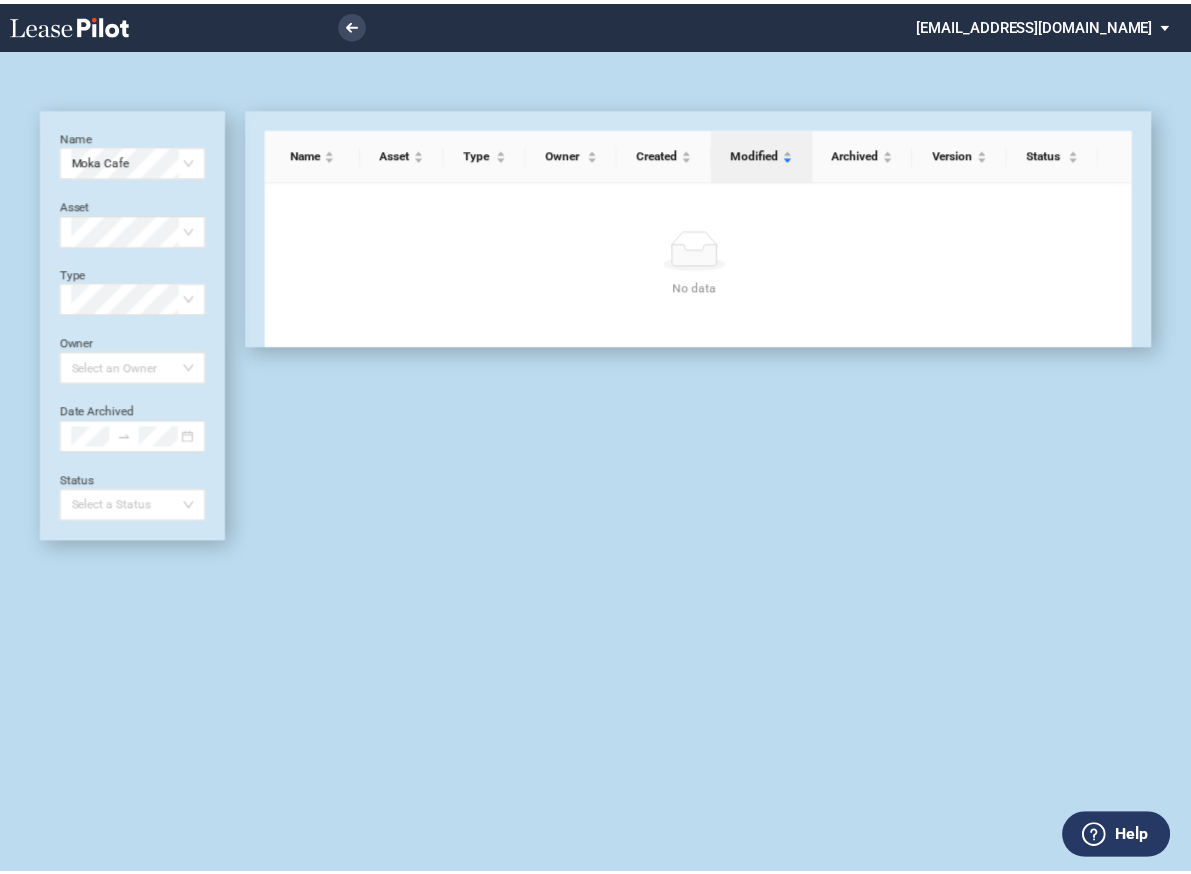 scroll, scrollTop: 0, scrollLeft: 0, axis: both 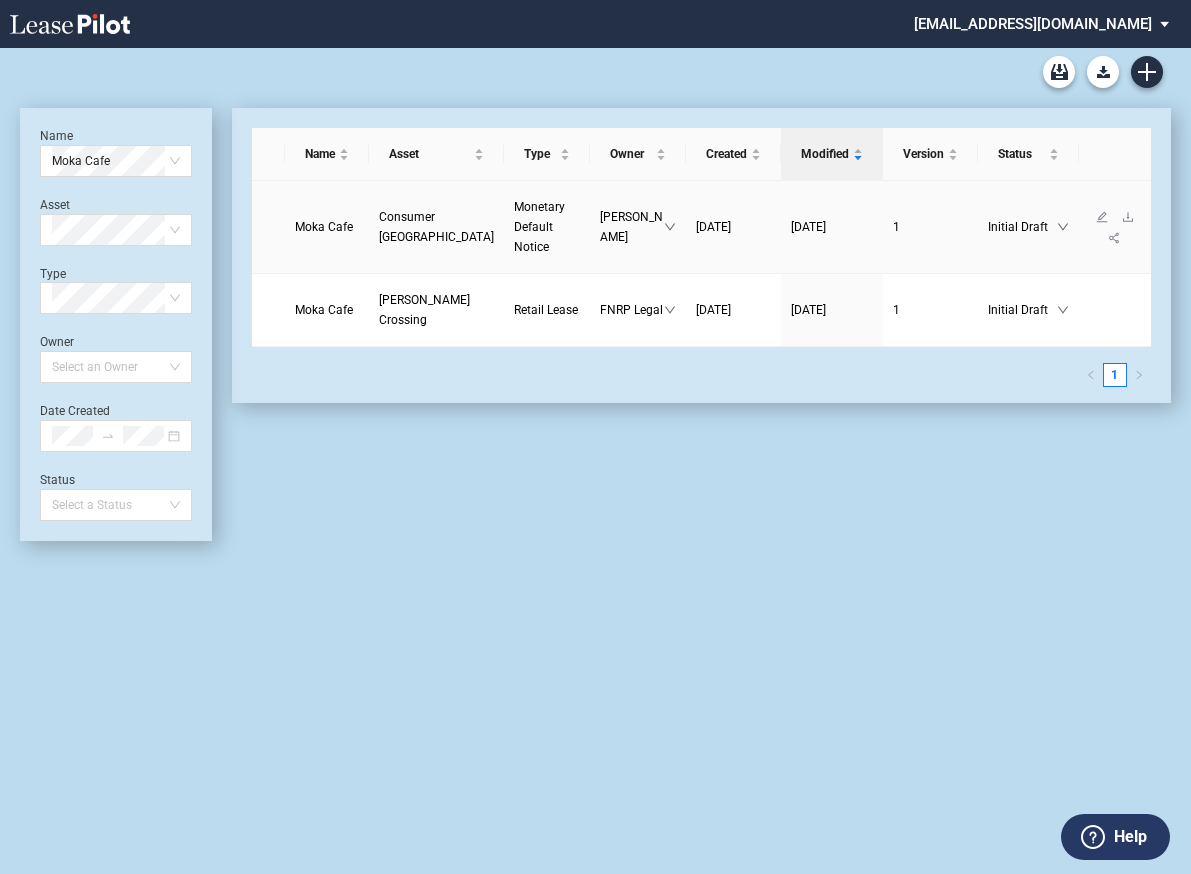 click on "Monetary Default Notice" at bounding box center [547, 227] 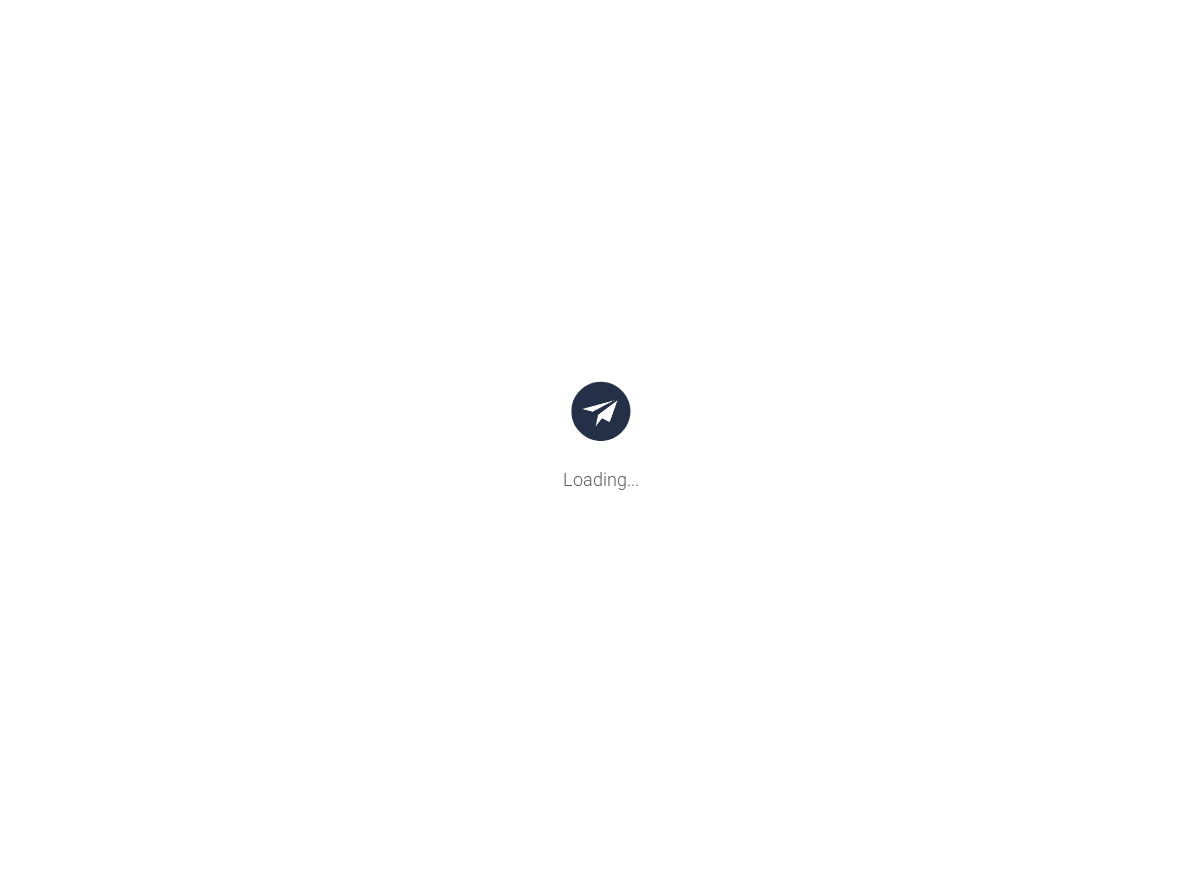 scroll, scrollTop: 0, scrollLeft: 0, axis: both 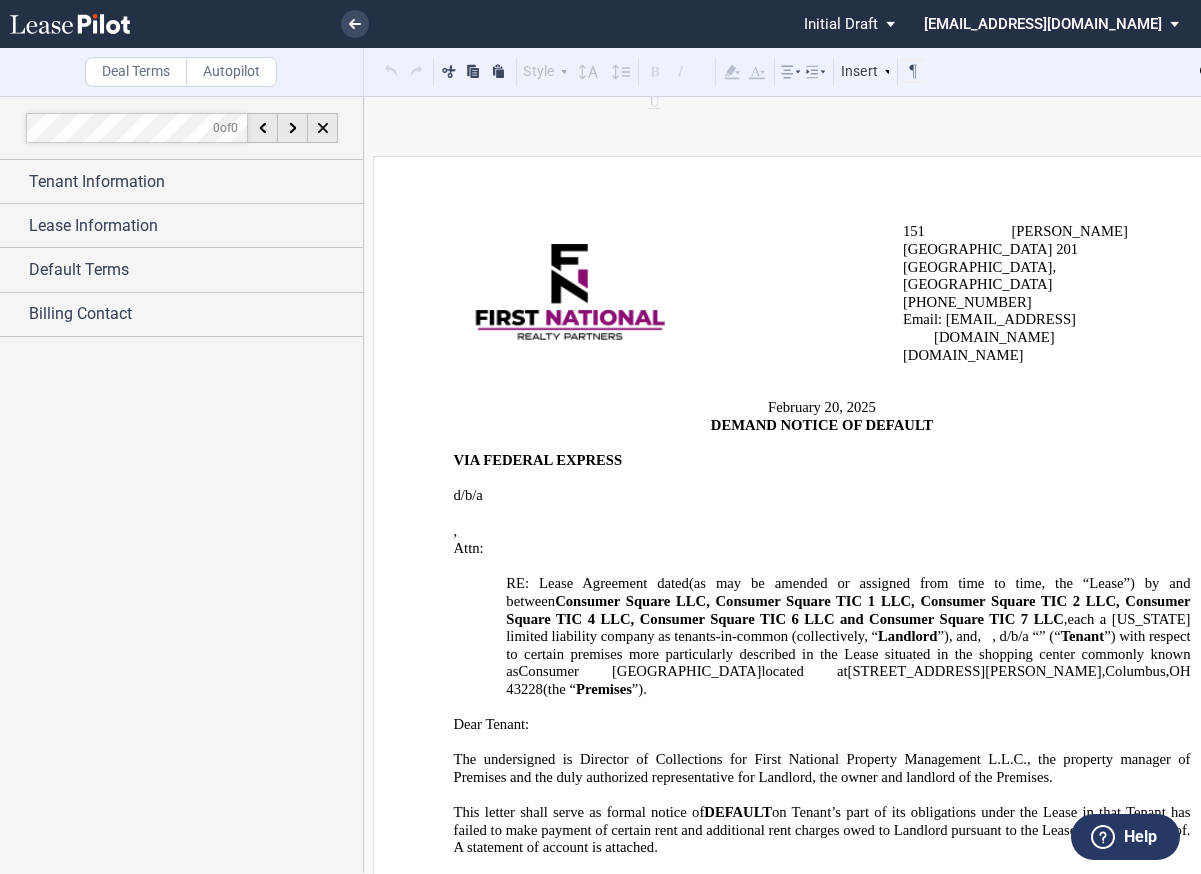 click on "VIA FEDERAL EXPRESS" at bounding box center (822, 461) 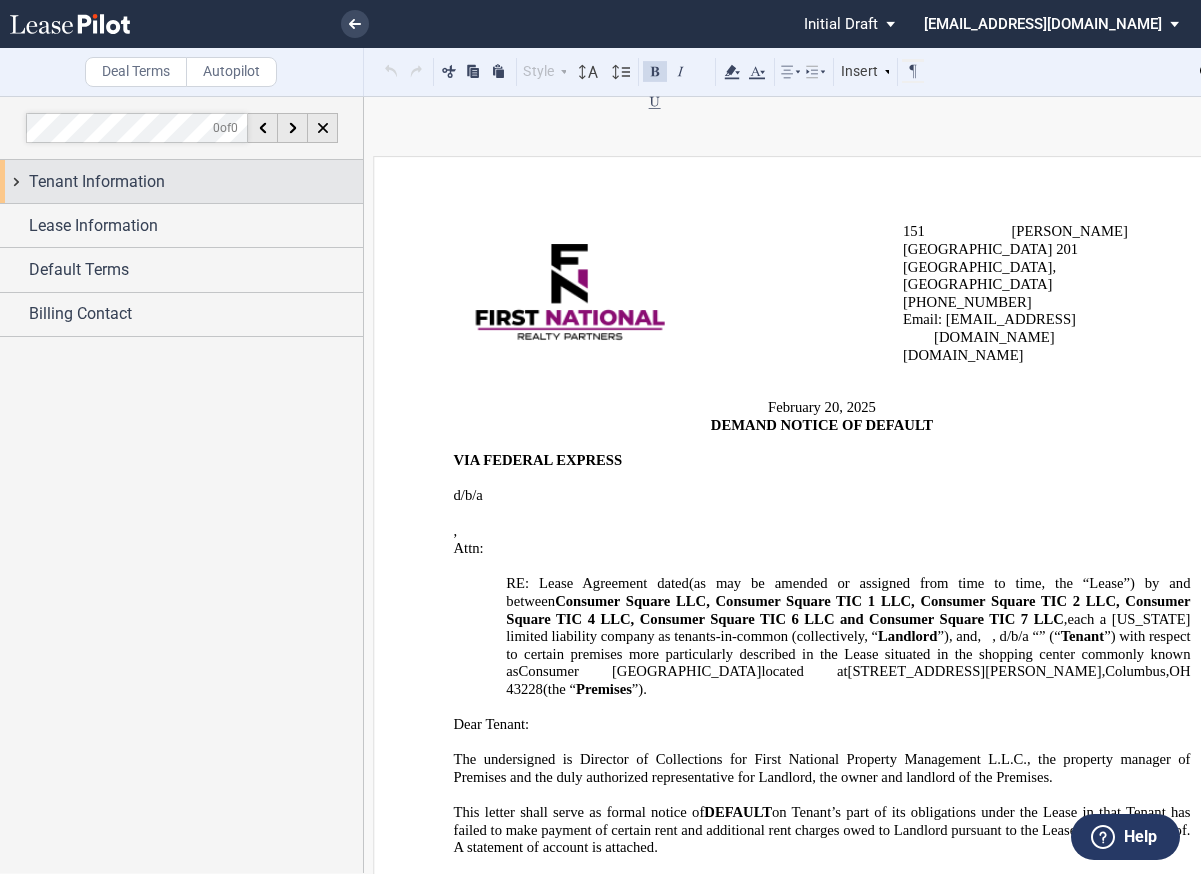 click on "Tenant Information" at bounding box center [181, 181] 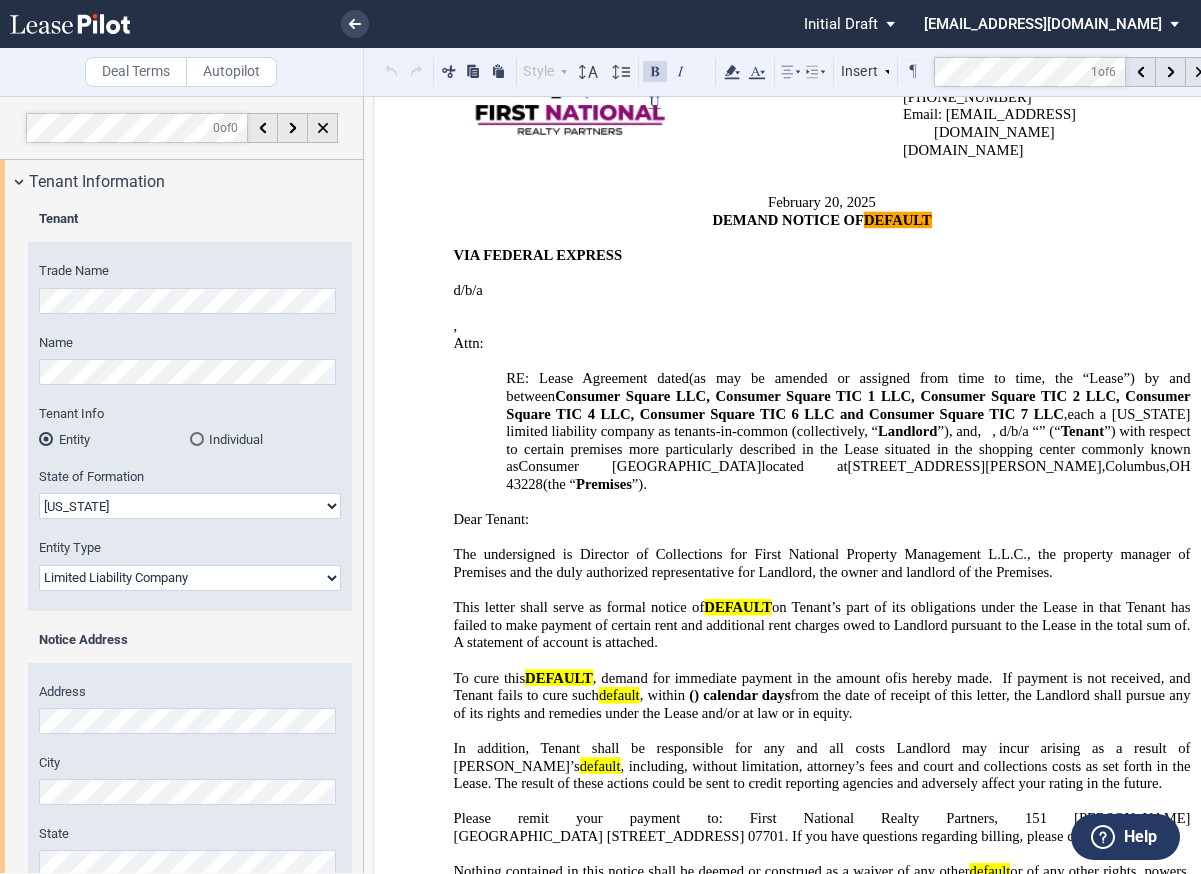 scroll, scrollTop: 345, scrollLeft: 0, axis: vertical 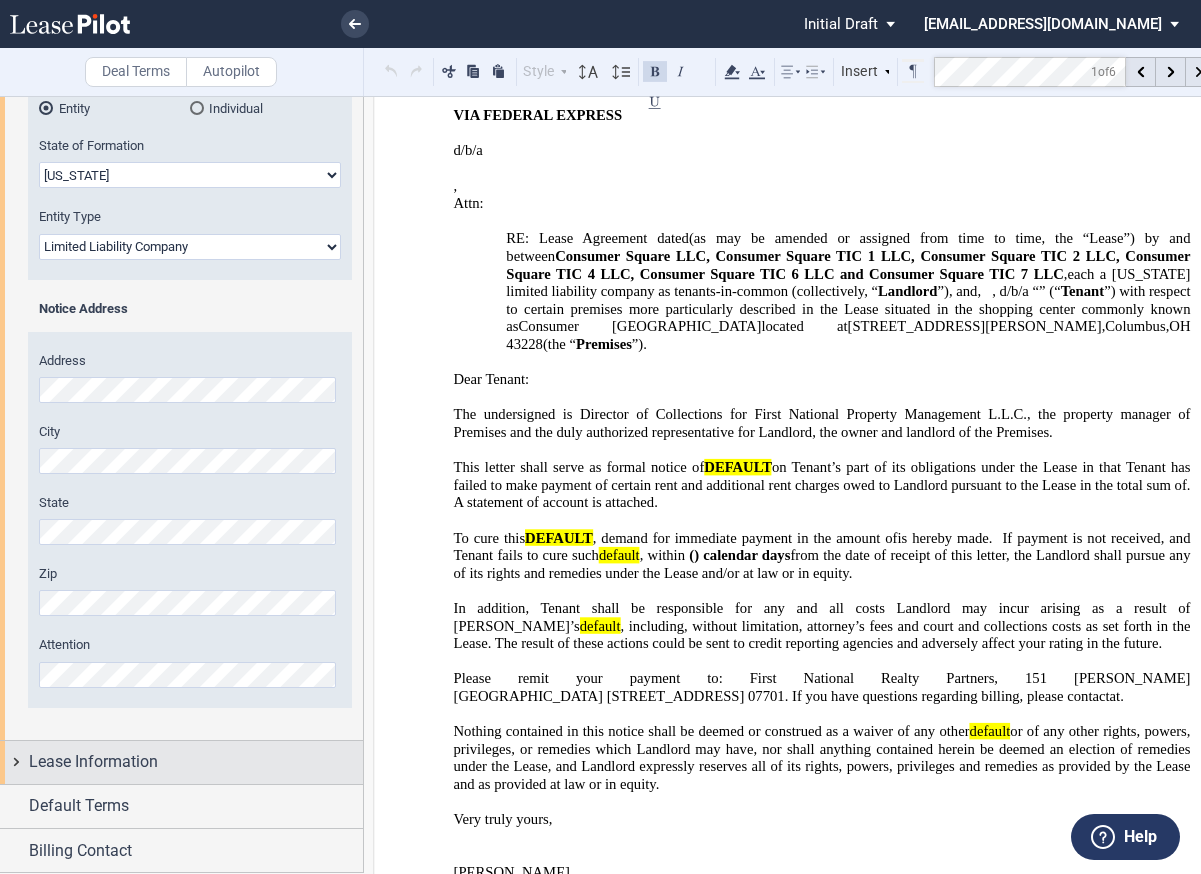 click on "Lease Information" at bounding box center [93, 762] 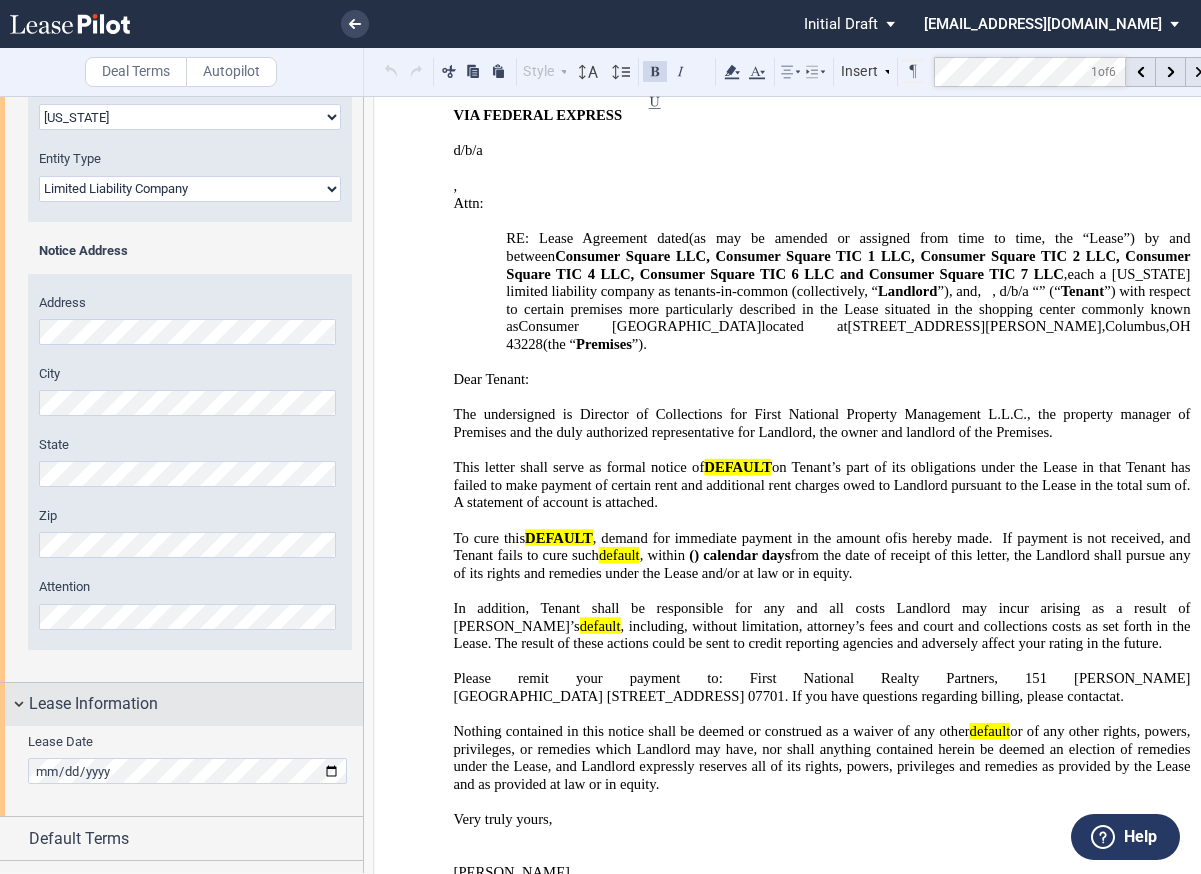 scroll, scrollTop: 421, scrollLeft: 0, axis: vertical 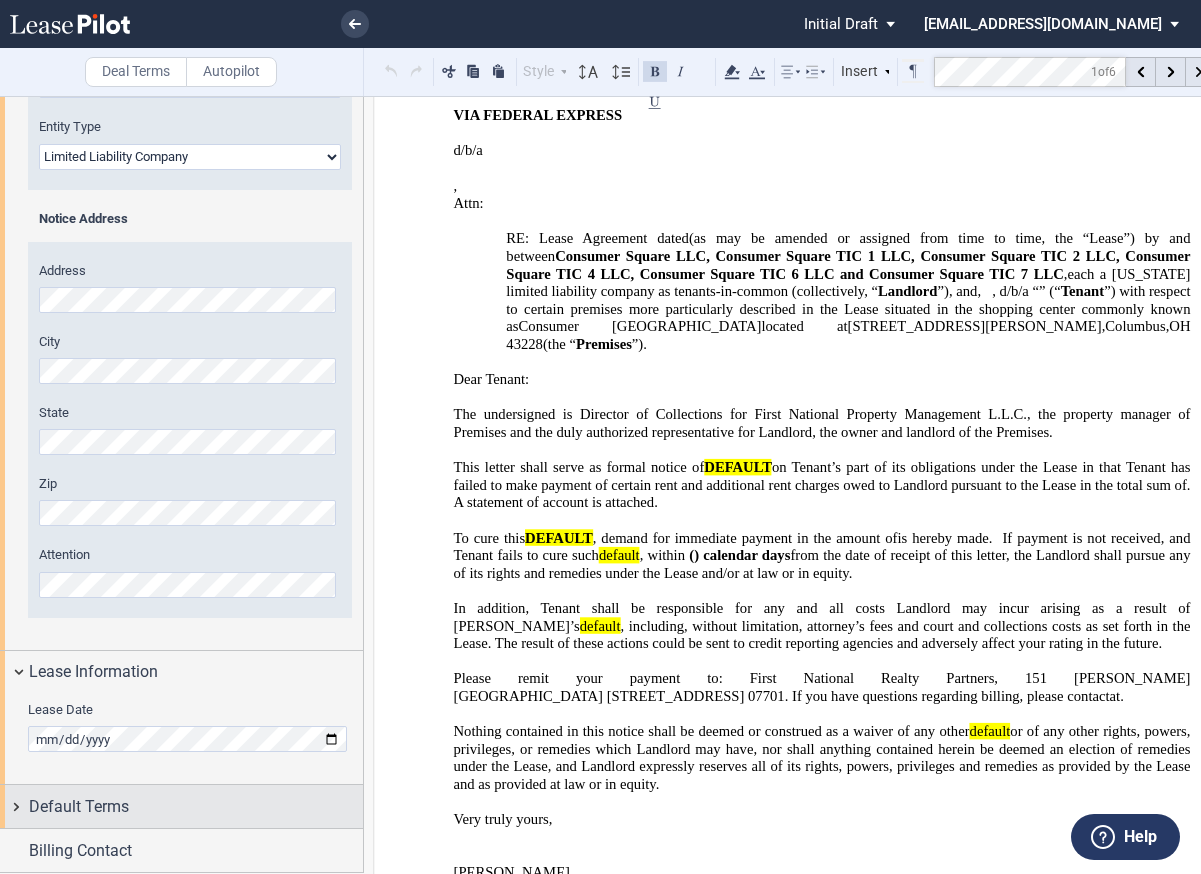 click on "Default Terms" at bounding box center [79, 807] 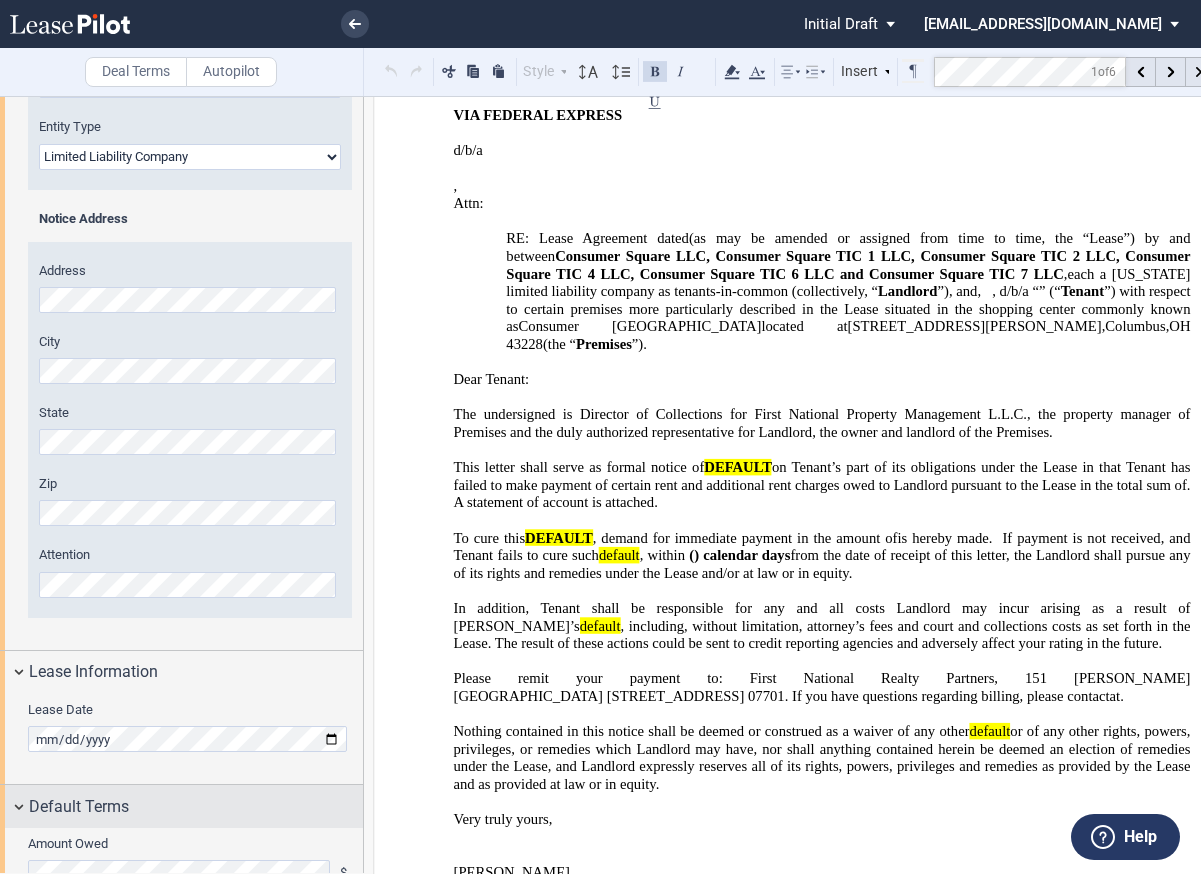 scroll, scrollTop: 679, scrollLeft: 0, axis: vertical 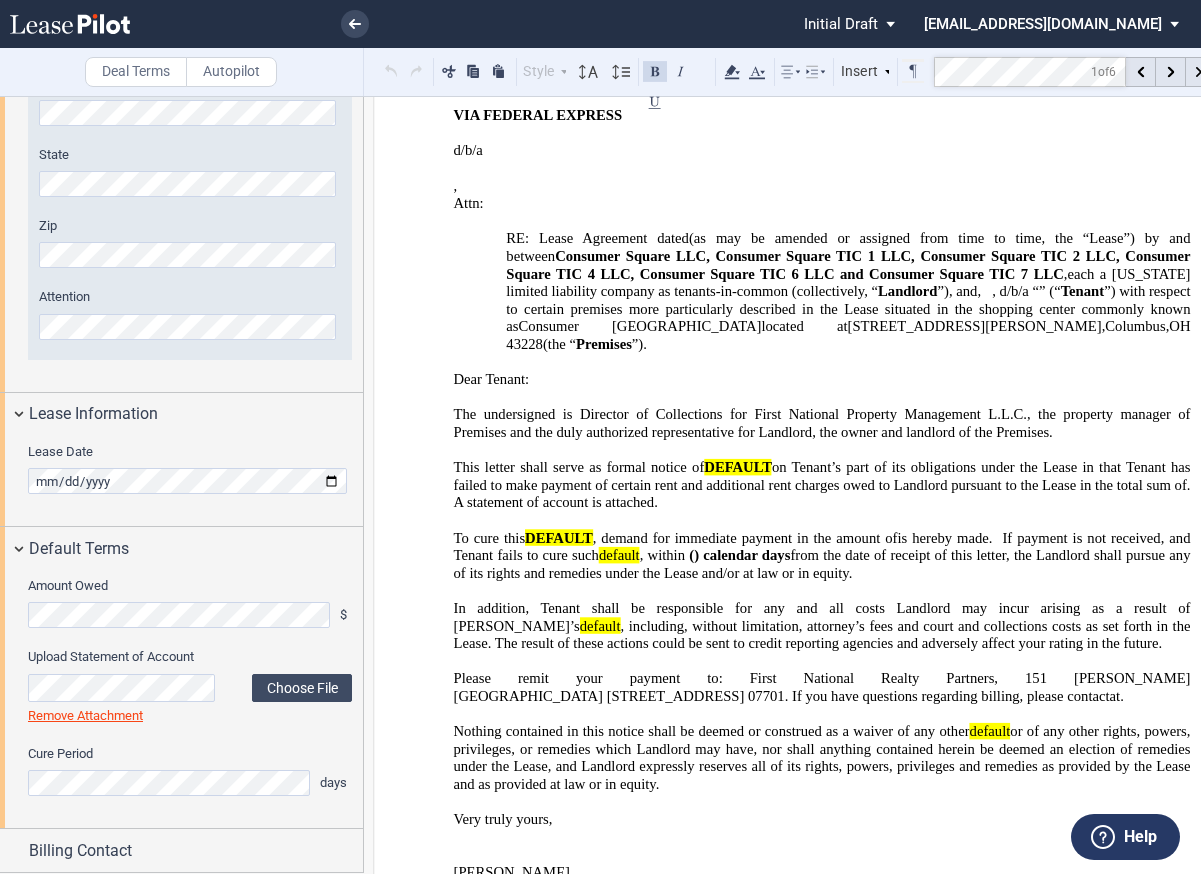 click on "Amount Owed
$
Upload Statement of Account
Choose File
Loading
Remove Attachment" at bounding box center (181, 699) 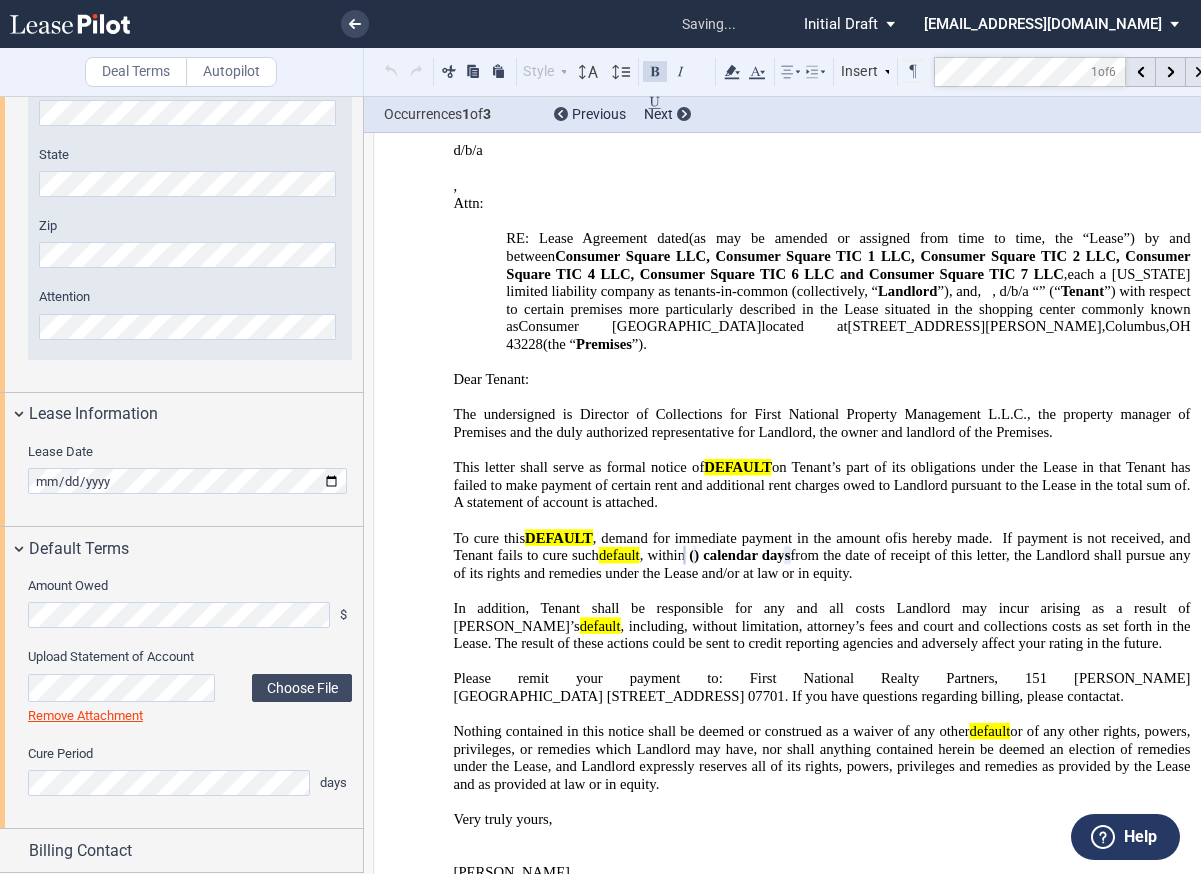 click on "Upload Statement of Account
Choose File
Loading
Remove Attachment" 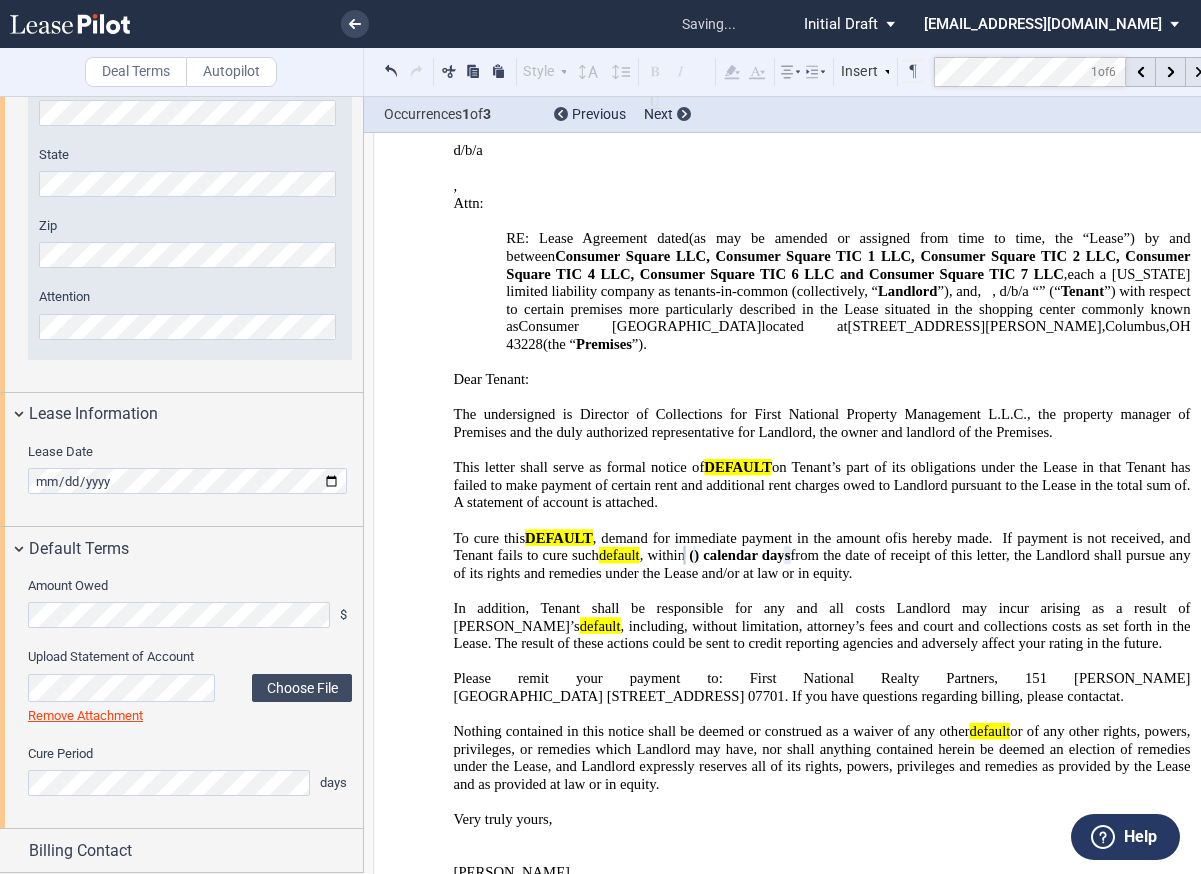click on ".bocls-1{fill:#26354a;fill-rule:evenodd}
Loading...
×
saving...
Pending...
Pending...
Initial Draft
Initial Draft
In Negotiation
Final Draft
[EMAIL_ADDRESS][DOMAIN_NAME]
Change Password
2-Factor Authentication
Sign Out
Deal Terms
Autopilot
Style
Normal
8pt
9pt
10pt
10.5pt
11pt
12pt
14pt
16pt
Normal
1
1.15
1.5
2
3
No Color
Automatic" at bounding box center (600, 437) 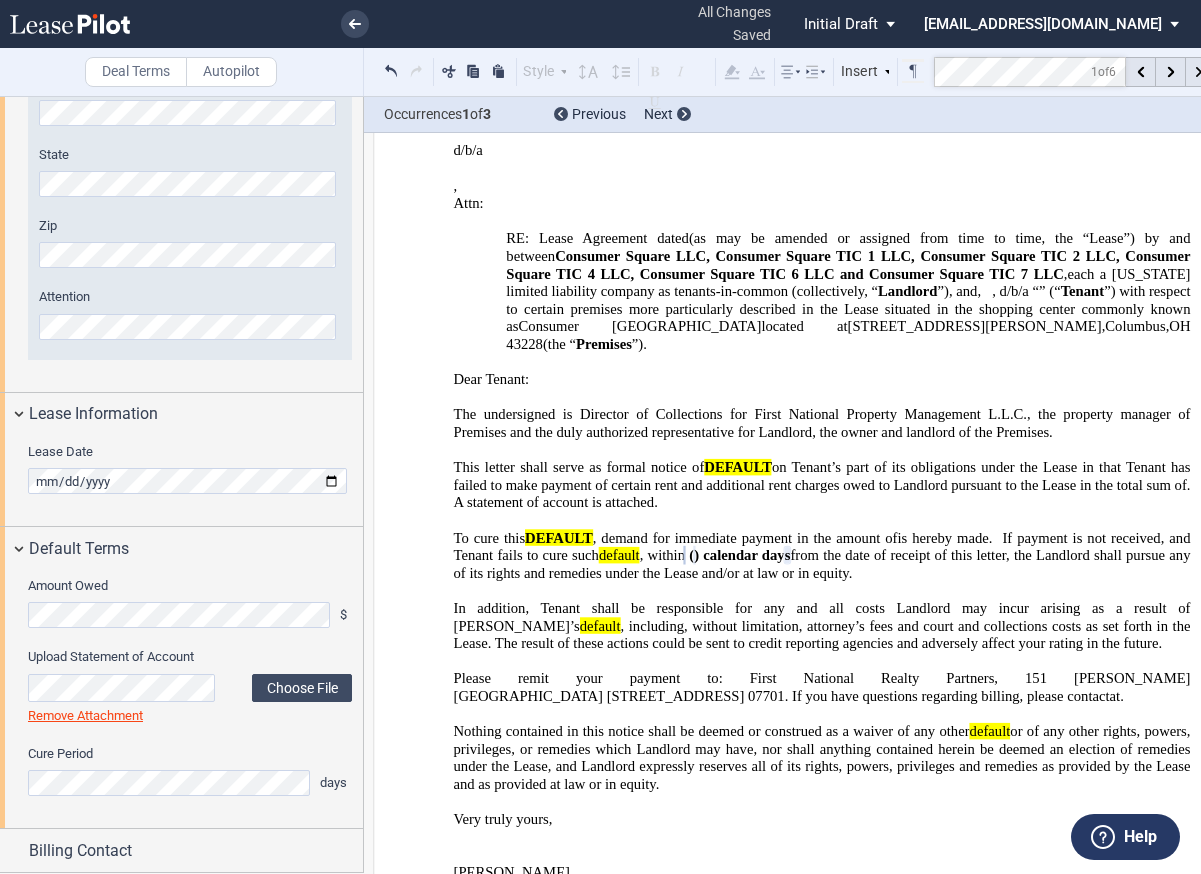 click on "Remove Attachment" 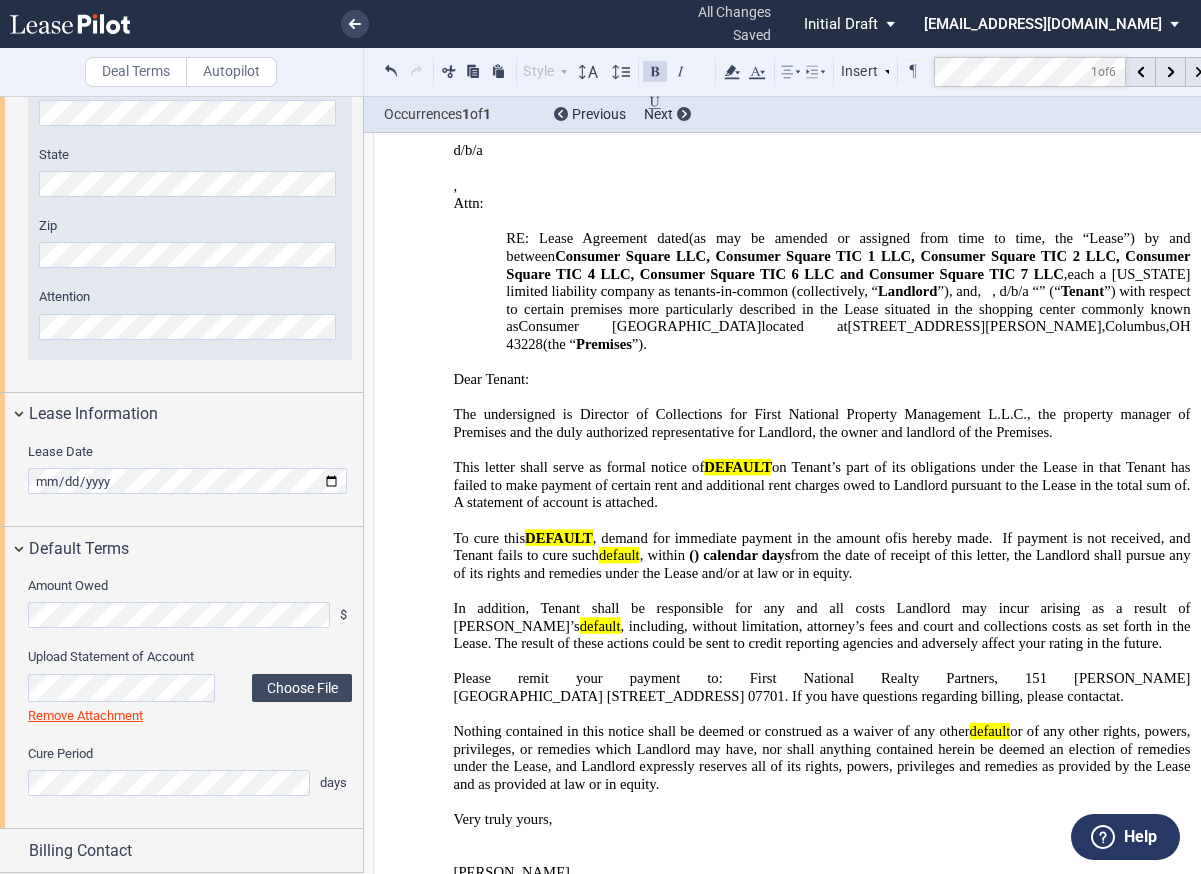 scroll, scrollTop: 567, scrollLeft: 0, axis: vertical 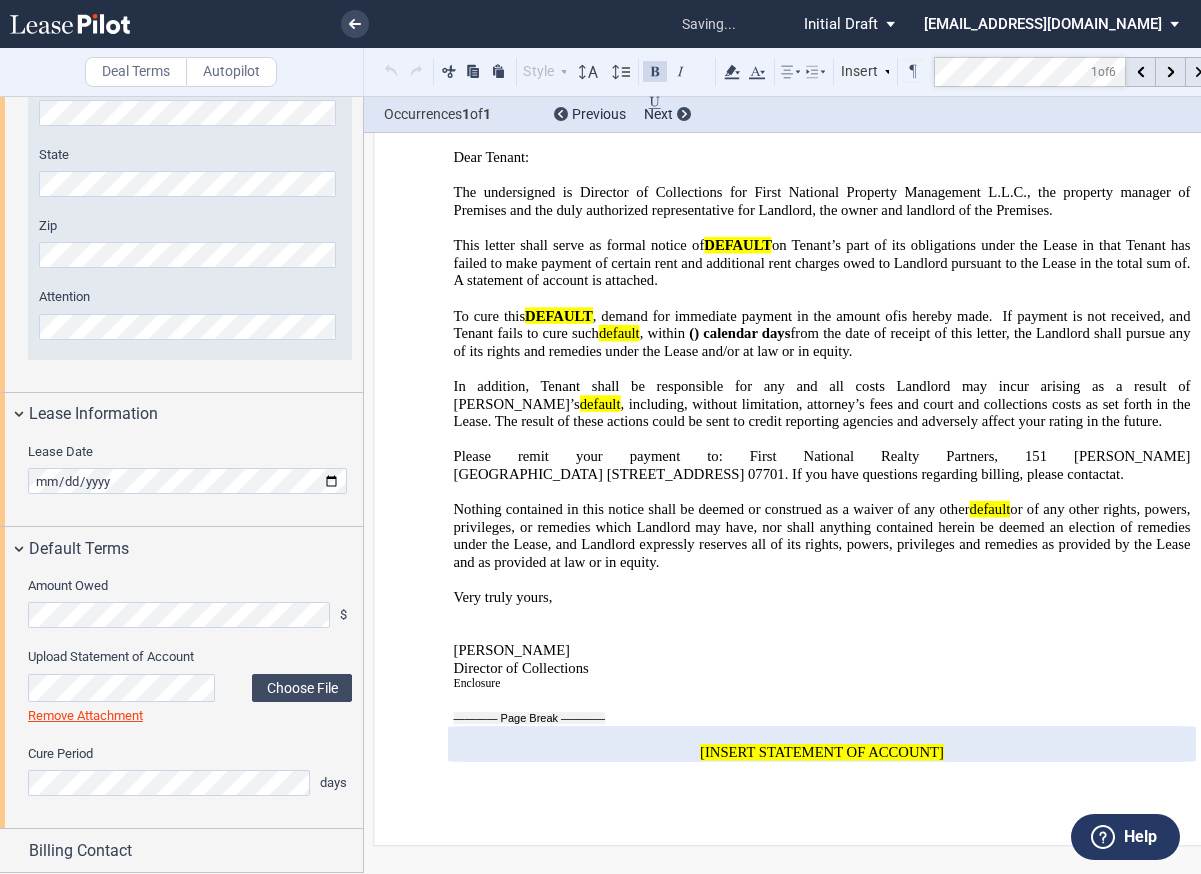 click on ".bocls-1{fill:#26354a;fill-rule:evenodd}
Loading...
×
saving...
Pending...
Pending...
Initial Draft
Initial Draft
In Negotiation
Final Draft
[EMAIL_ADDRESS][DOMAIN_NAME]
Change Password
2-Factor Authentication
Sign Out
Deal Terms
Autopilot
Style
Normal
8pt
9pt
10pt
10.5pt
11pt
12pt
14pt
16pt
Normal
1
1.15
1.5
2
3
No Color
Automatic" at bounding box center (600, 437) 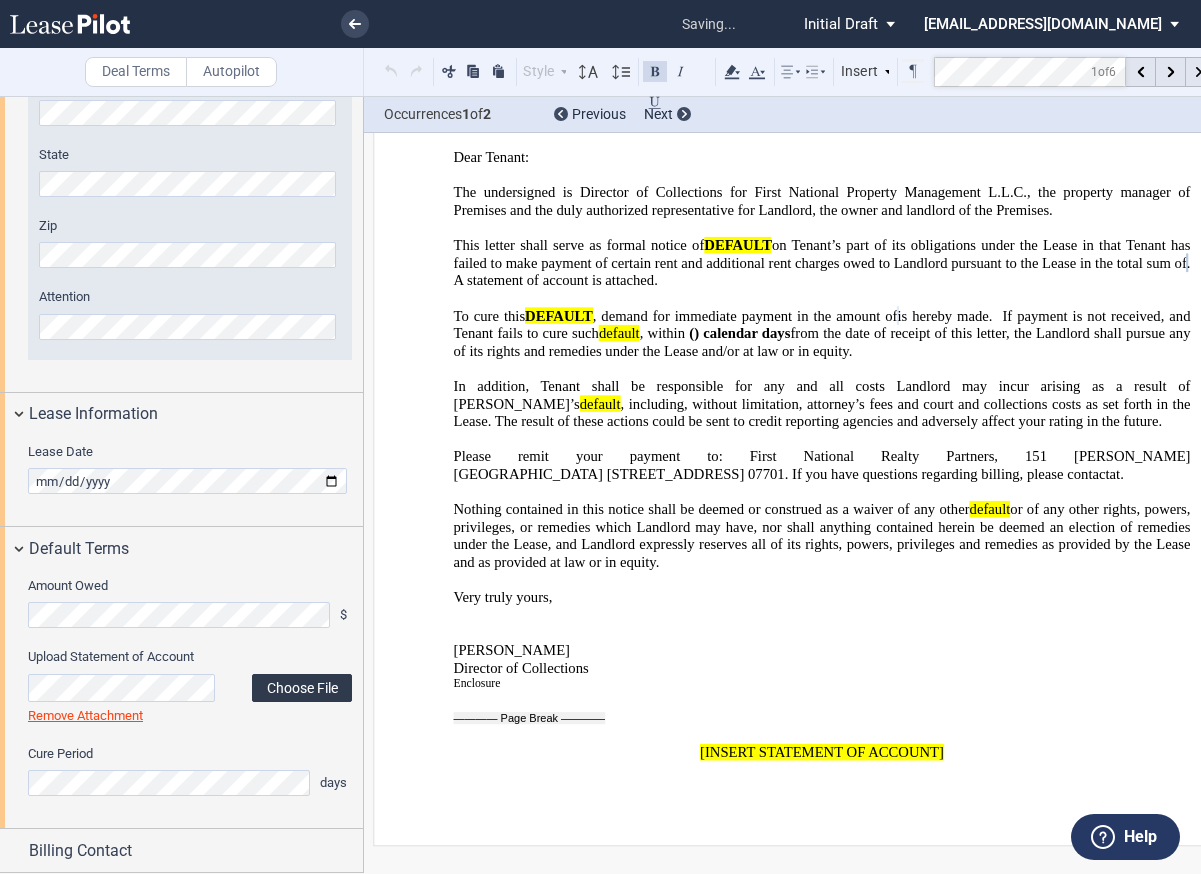 click on "Choose File" 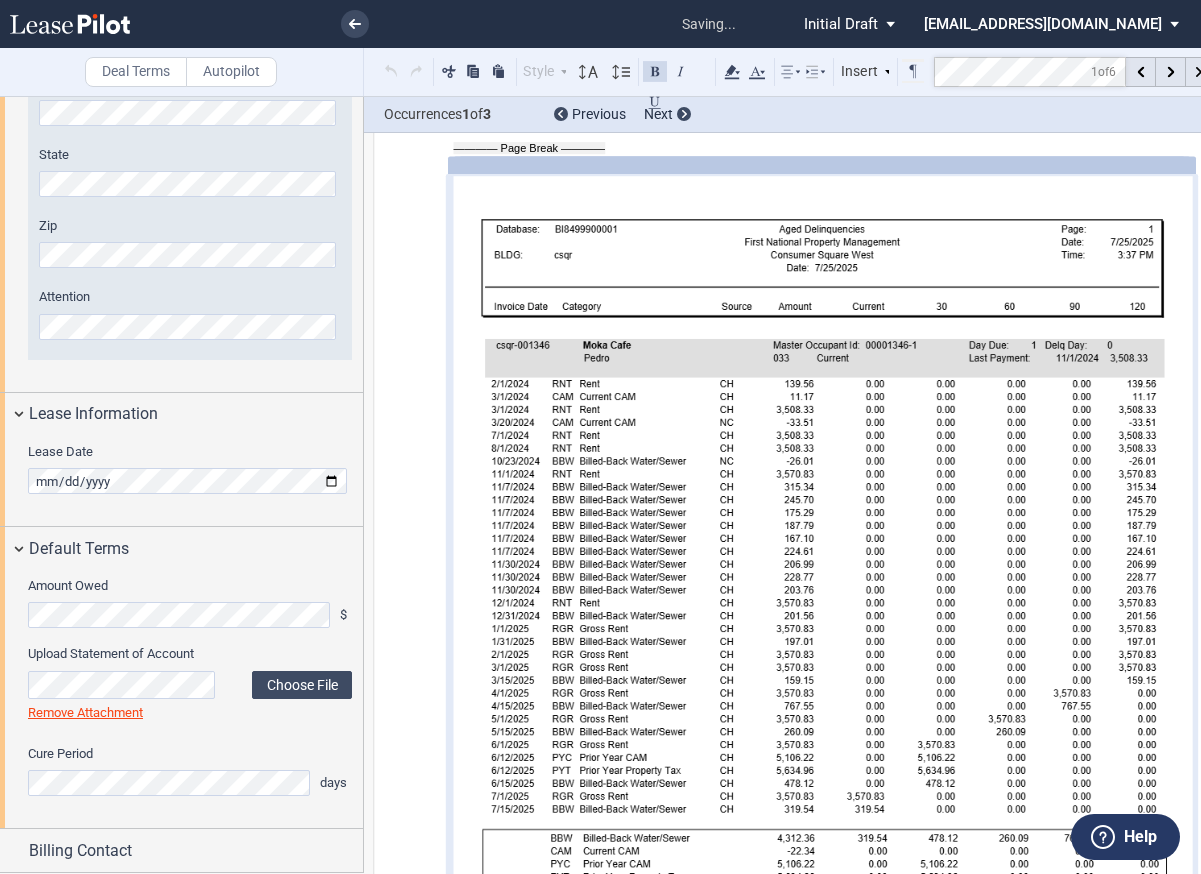 scroll, scrollTop: 1156, scrollLeft: 0, axis: vertical 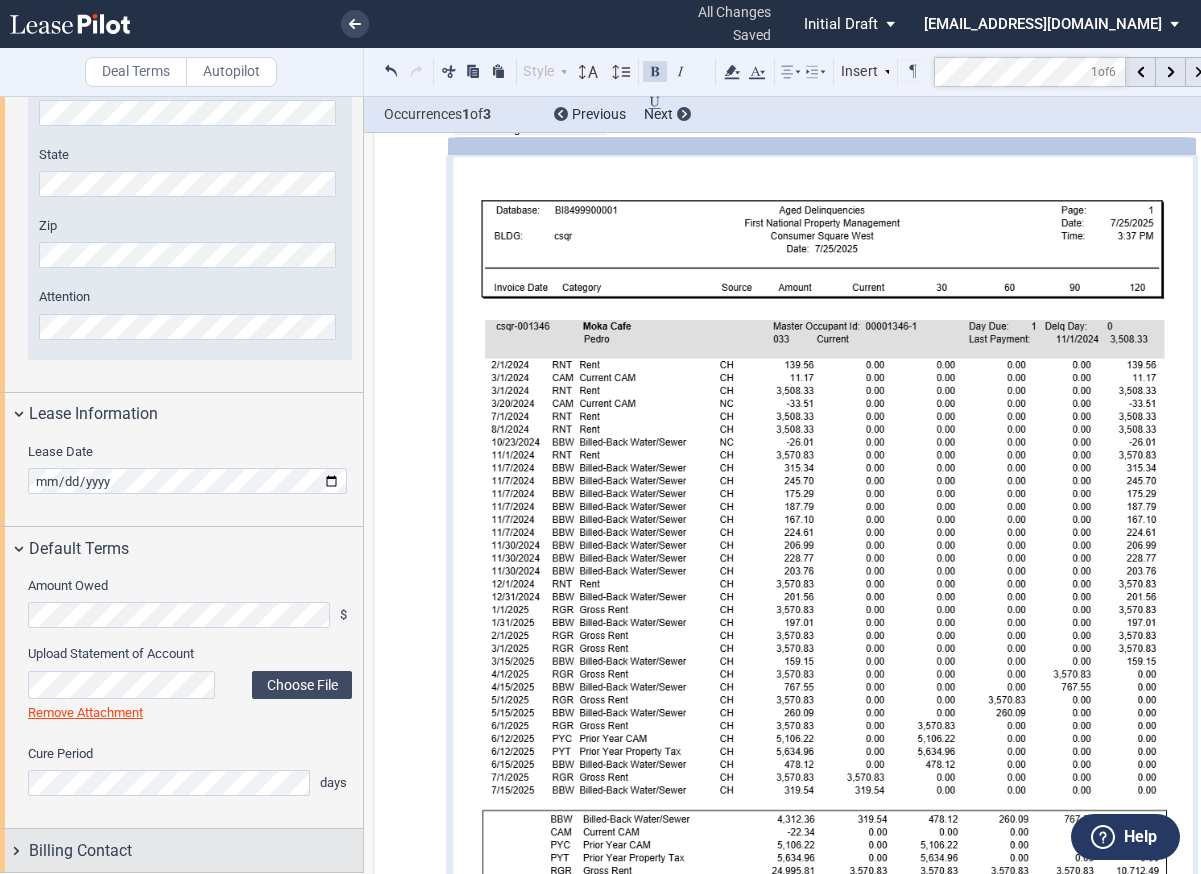 click on "Billing Contact" at bounding box center [80, 851] 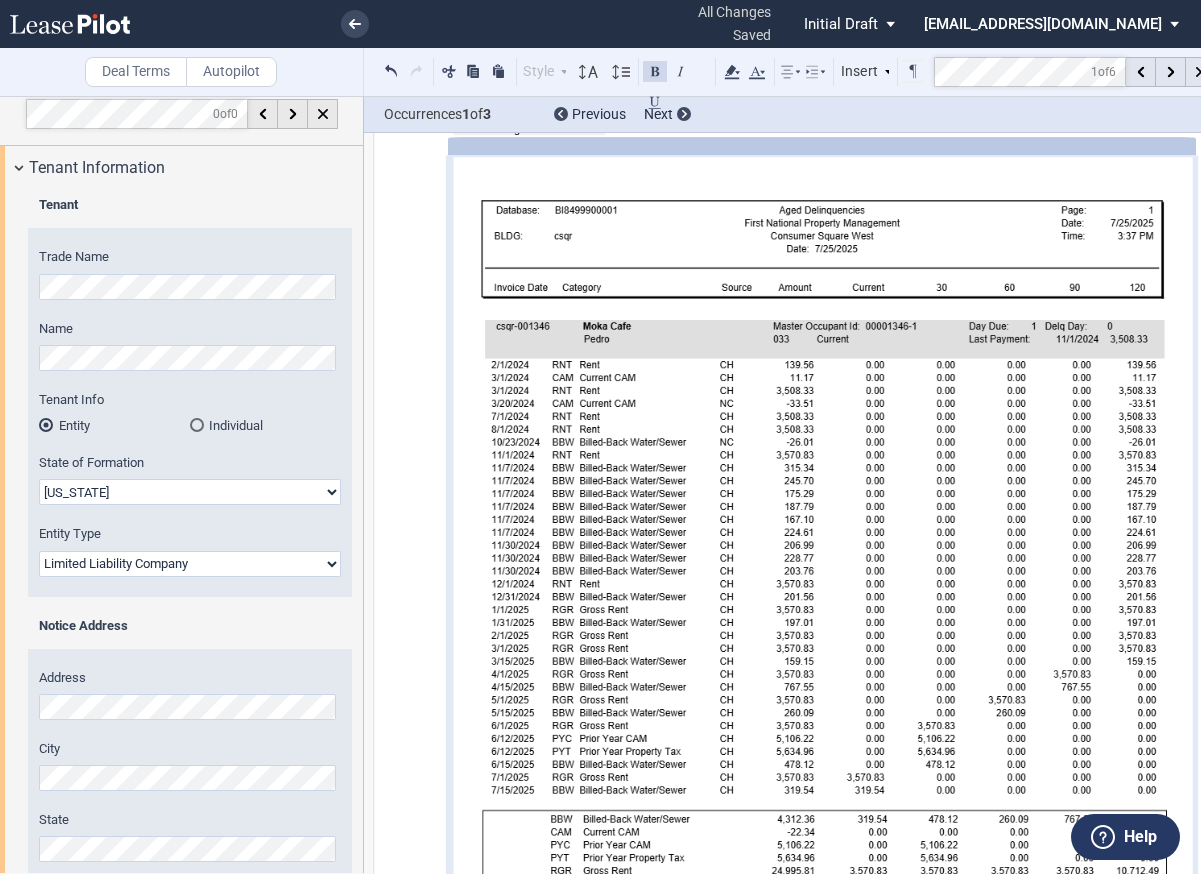 scroll, scrollTop: 0, scrollLeft: 0, axis: both 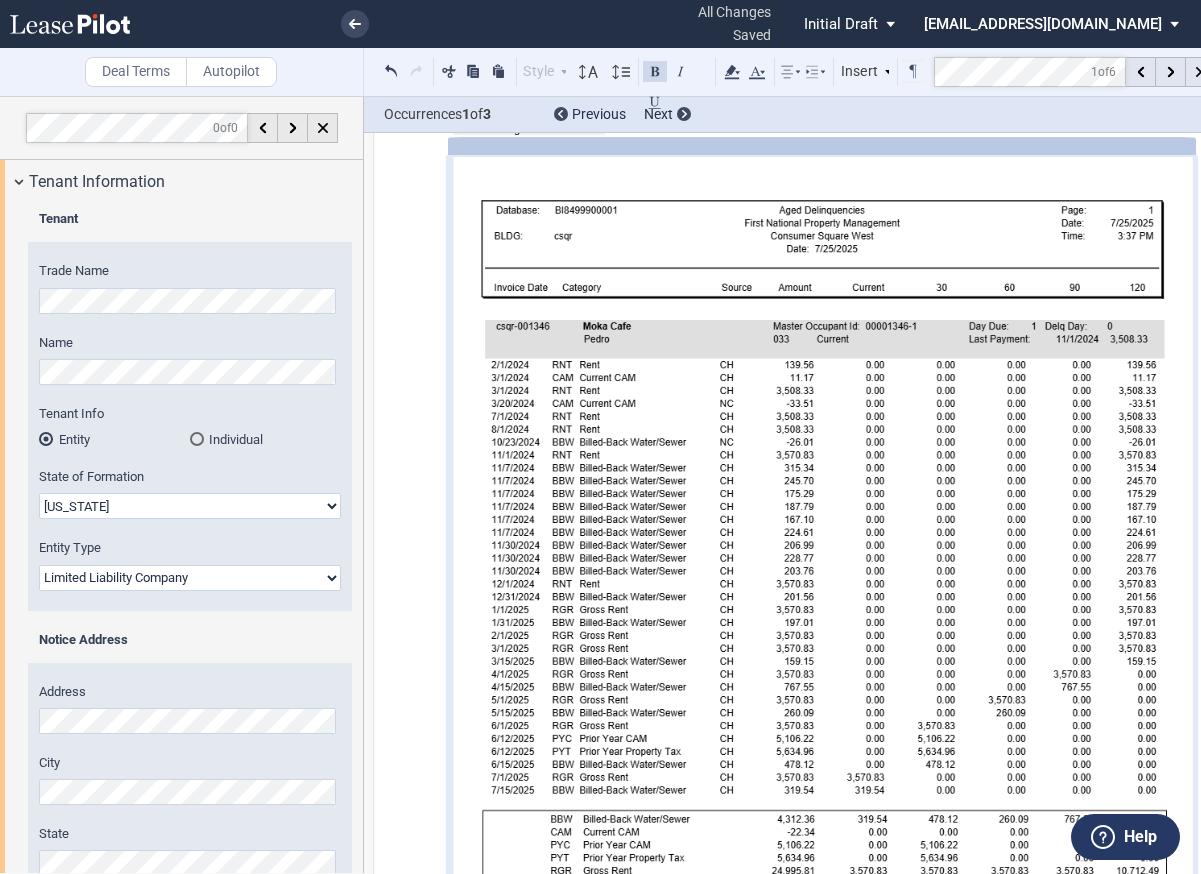 click on "[STREET_ADDRESS][PERSON_NAME]
[GEOGRAPHIC_DATA], [GEOGRAPHIC_DATA]
[PHONE_NUMBER]
Email: [EMAIL_ADDRESS][DOMAIN_NAME]
[DOMAIN_NAME]
﻿
﻿[DATE]
DEMAND NOTICE OF  DEFAULT
﻿
VIA FEDERAL EXPRESS
﻿ ﻿
d/b/a  ﻿ ﻿
﻿ ﻿
﻿ ﻿ ,  ﻿ ﻿   ﻿ ﻿
Attn:  ﻿ ﻿
﻿
RE: Lease Agreement dated  ﻿ ﻿  (as may be amended or assigned from time to time, the “Lease”) by and between  FNRP REALTY ADVISORS LLC , a [US_STATE] limited liability company (“Asset Manager”) as the appointed Asset Manager for  ,   a   [US_STATE]   limited liability company   (“ Landlord ”) (collectively, “ Landlord ”) ," at bounding box center [822, 585] 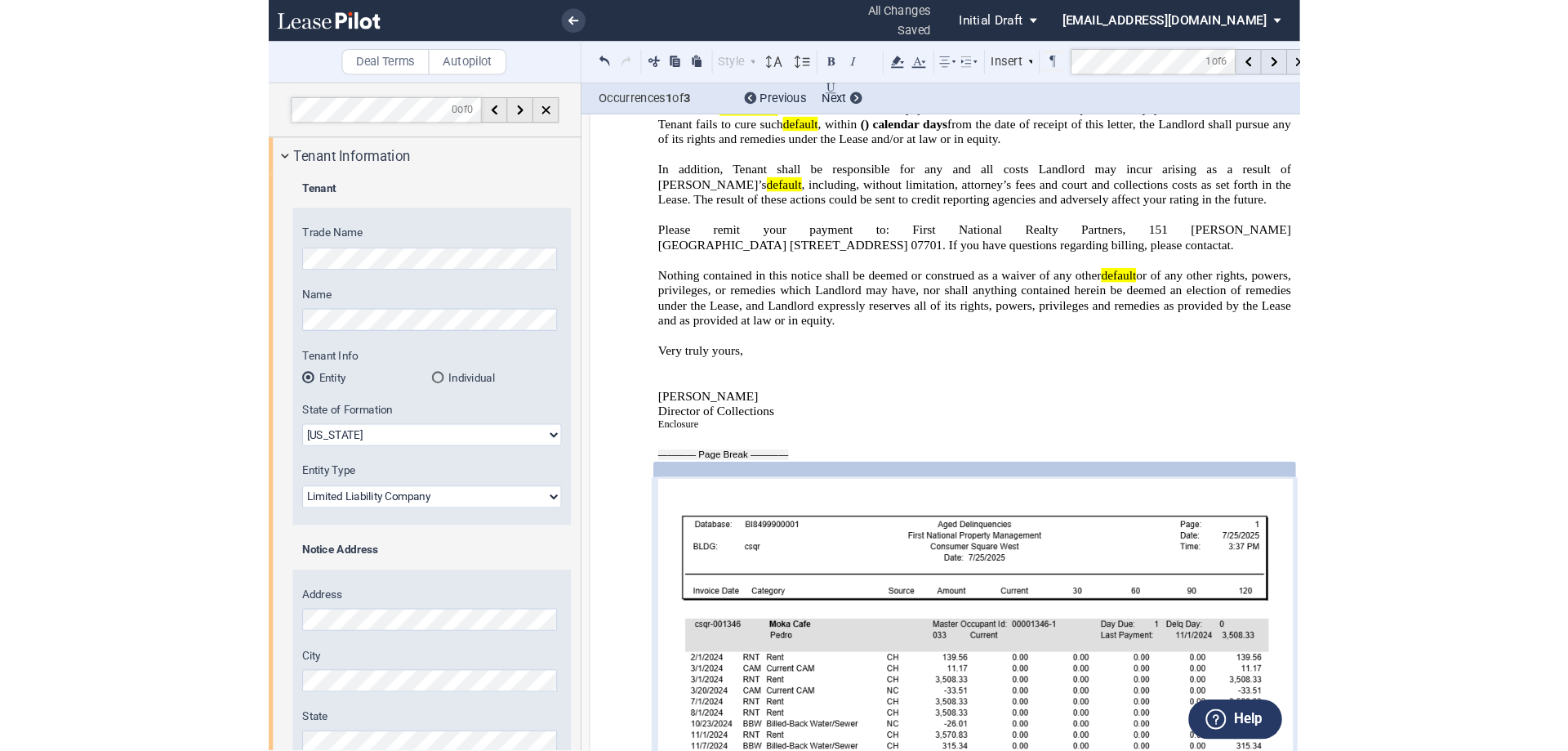 scroll, scrollTop: 536, scrollLeft: 0, axis: vertical 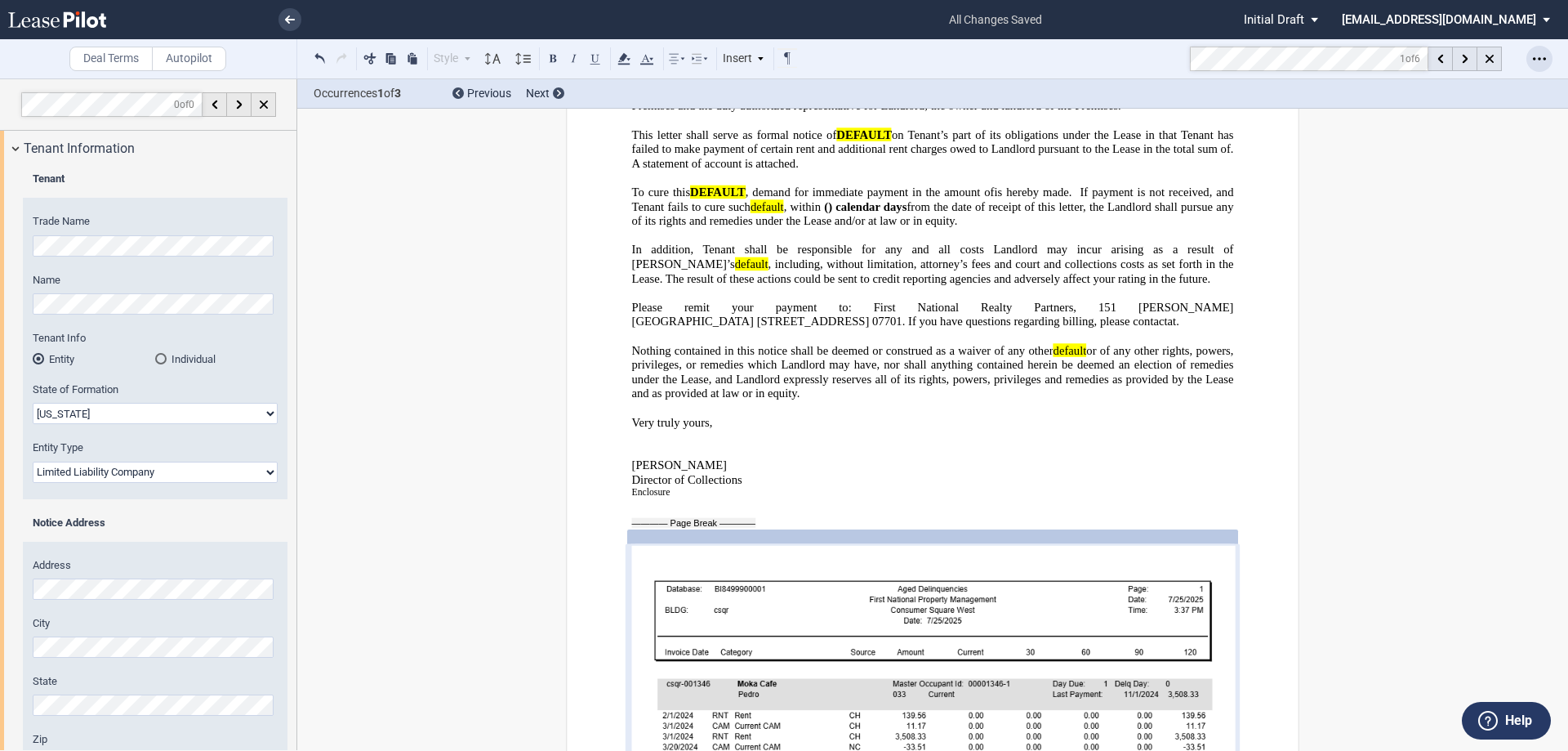 click 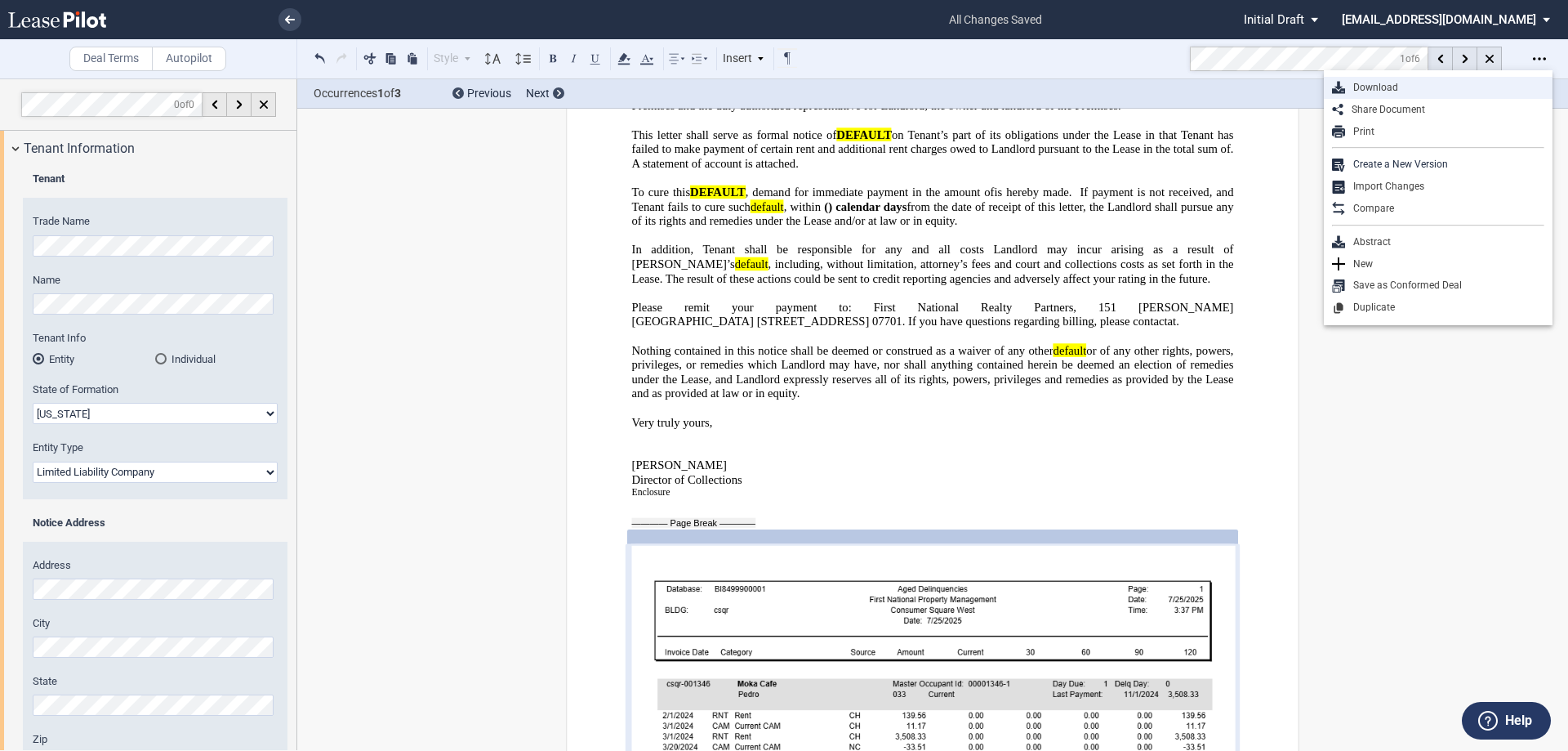 click on "Download" at bounding box center (1445, 87) 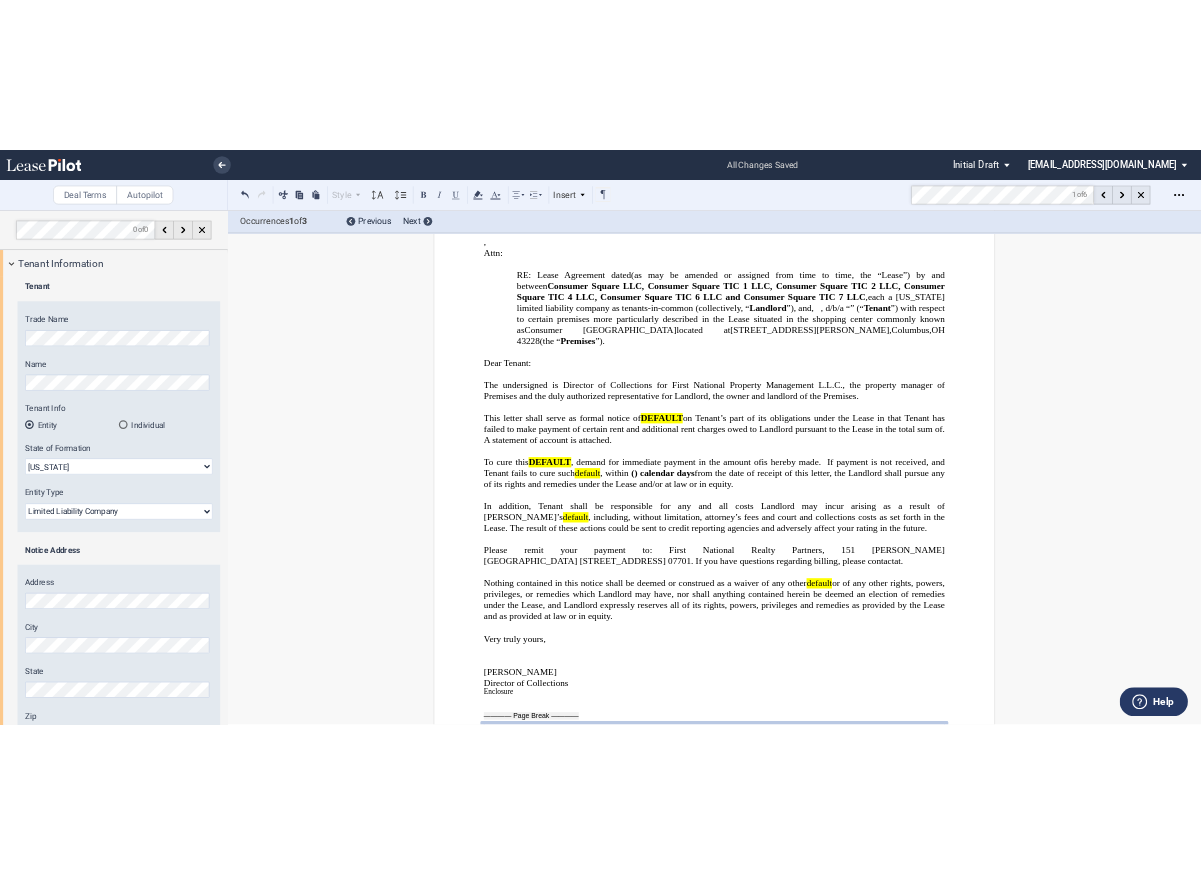 scroll, scrollTop: 356, scrollLeft: 0, axis: vertical 